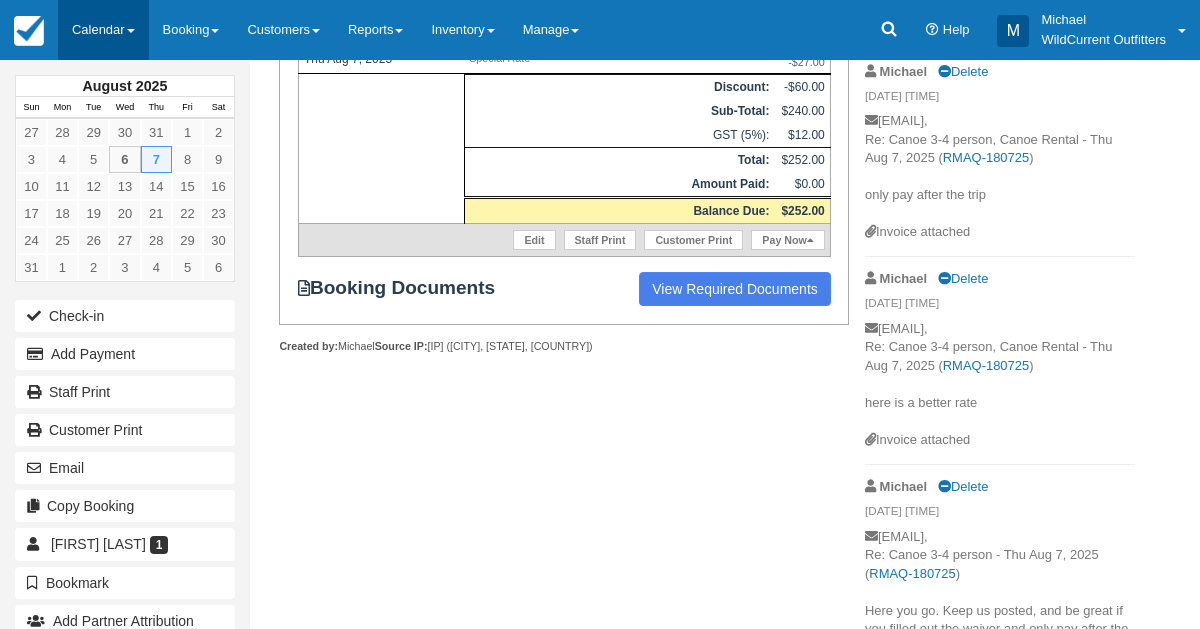 scroll, scrollTop: 506, scrollLeft: 0, axis: vertical 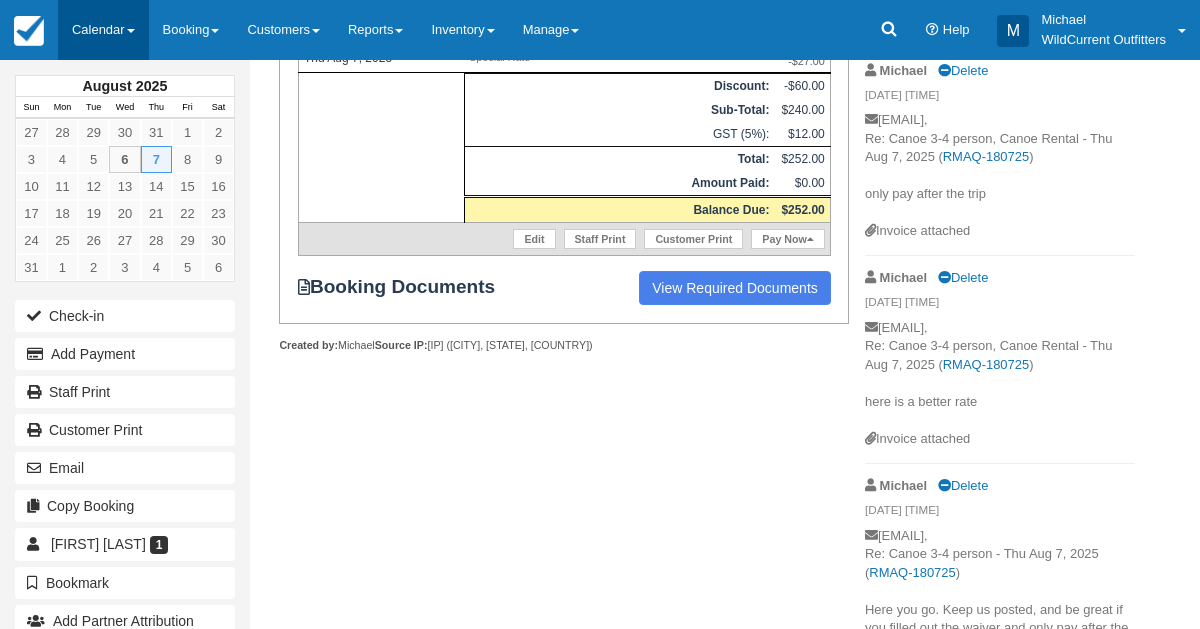 click on "Calendar" at bounding box center (103, 30) 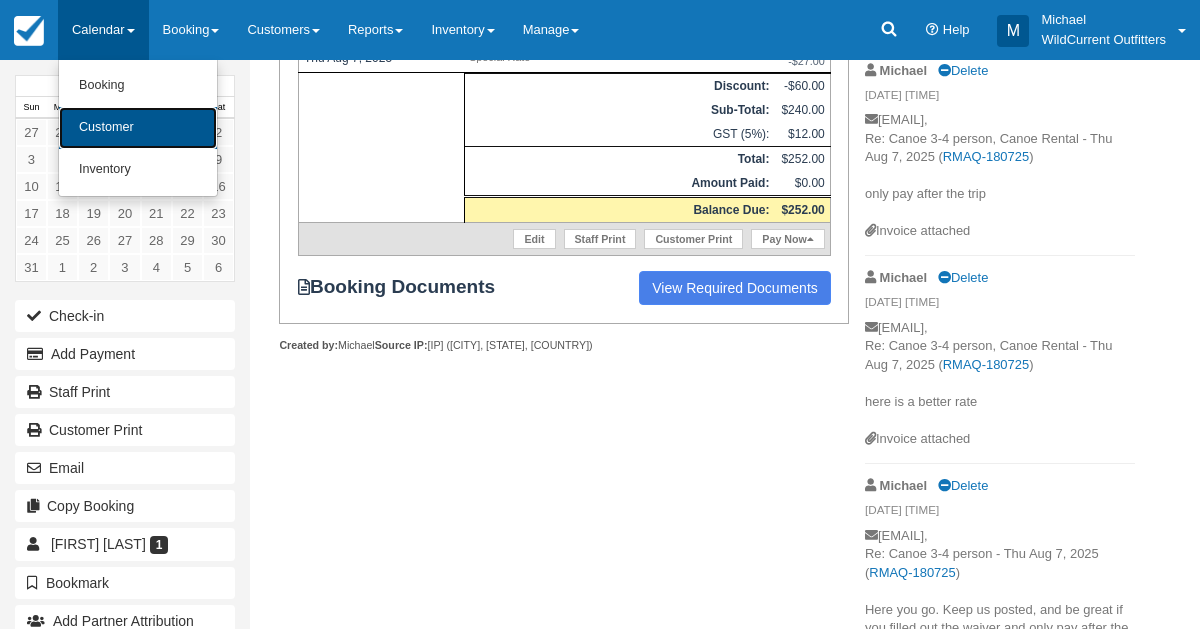 click on "Customer" at bounding box center (138, 128) 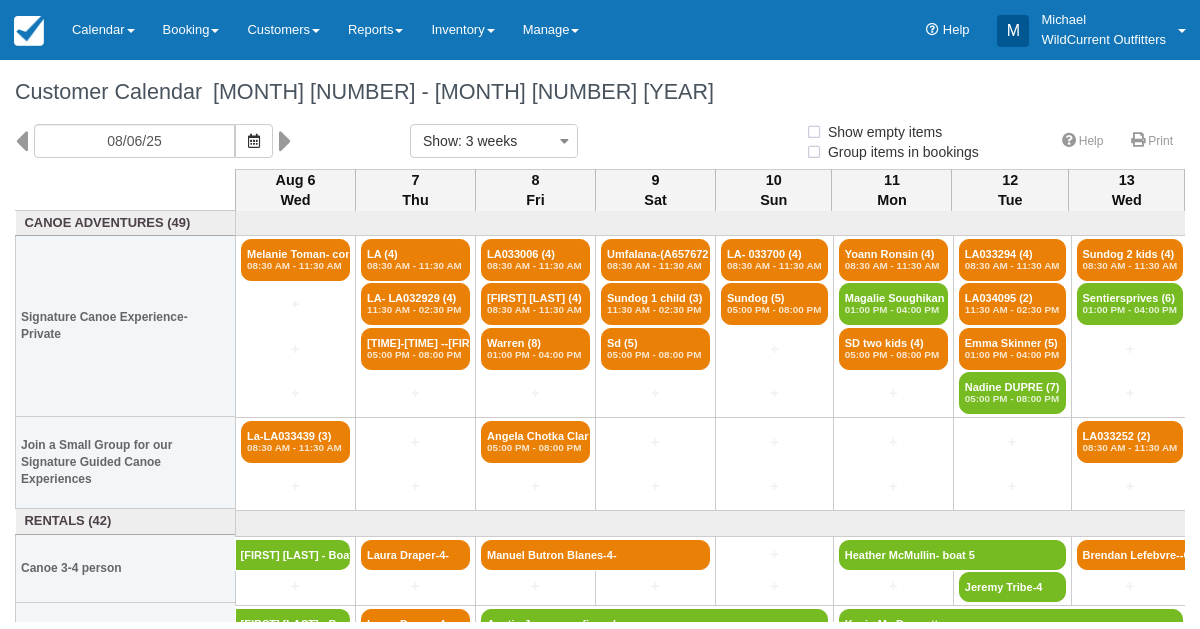 select 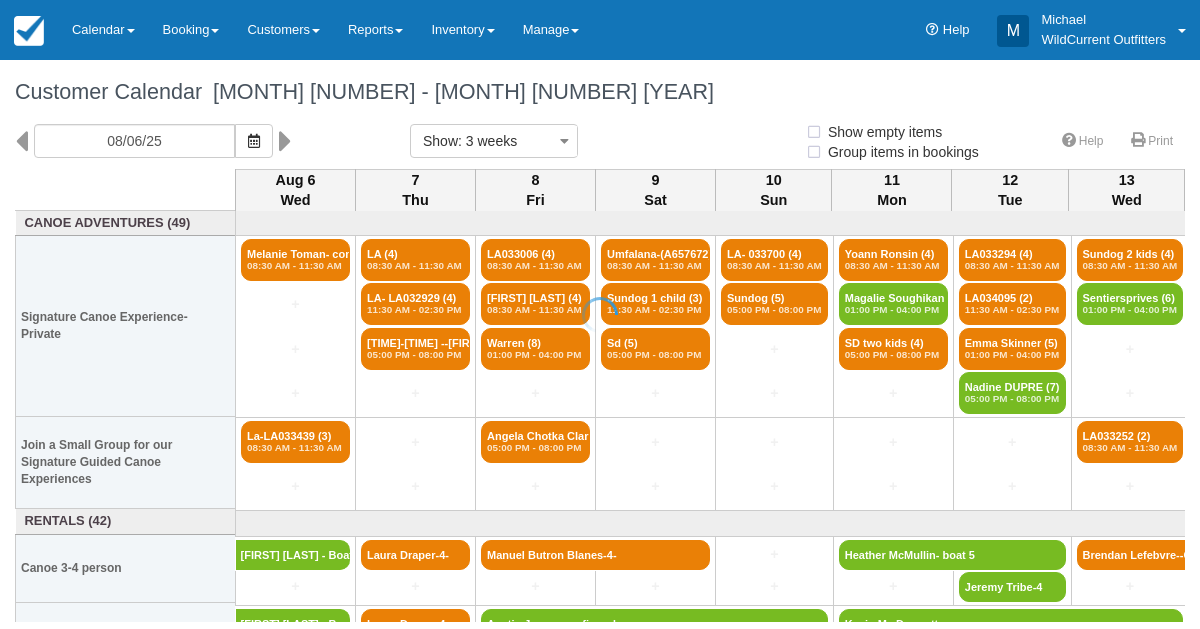 select 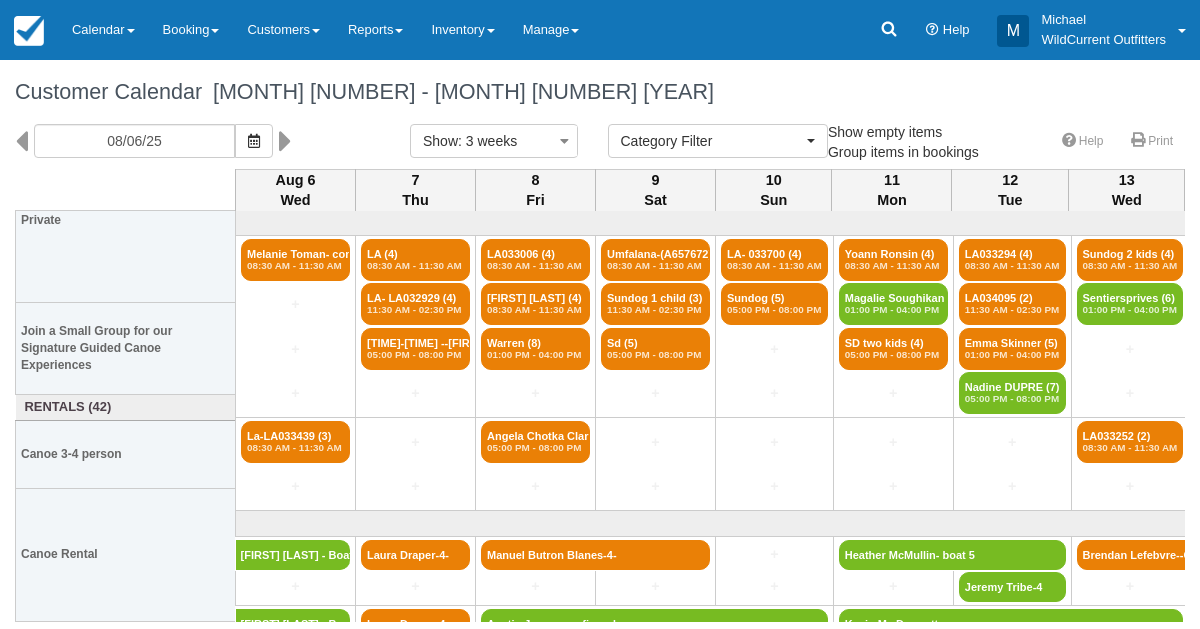 scroll, scrollTop: 113, scrollLeft: 0, axis: vertical 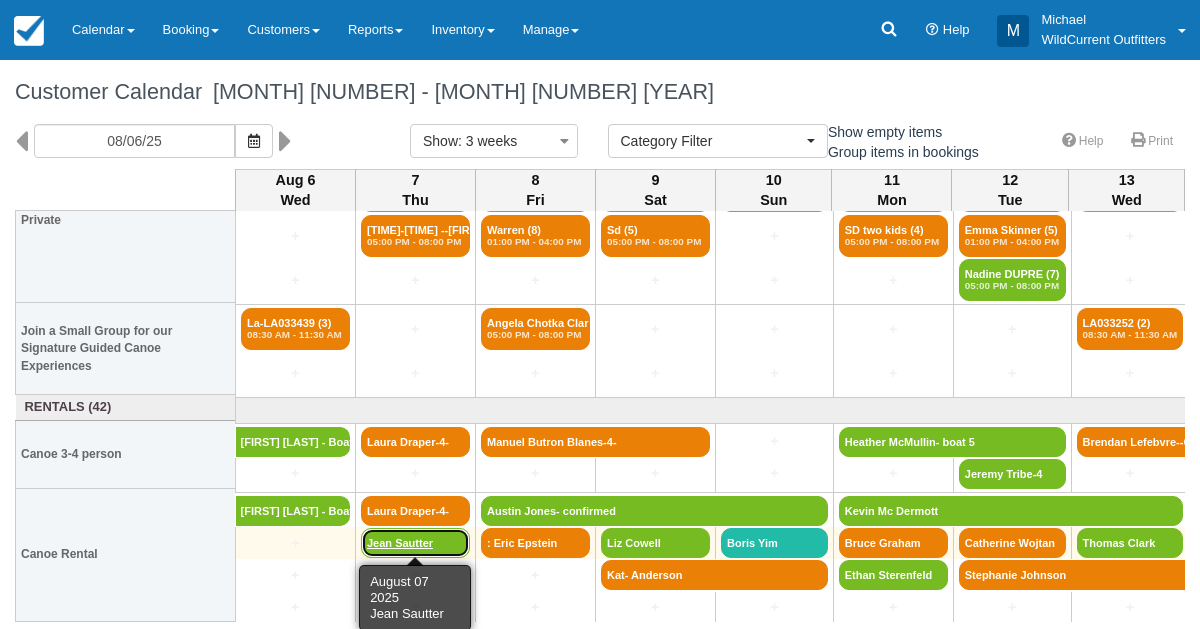 click on "Jean Sautter" at bounding box center (415, 543) 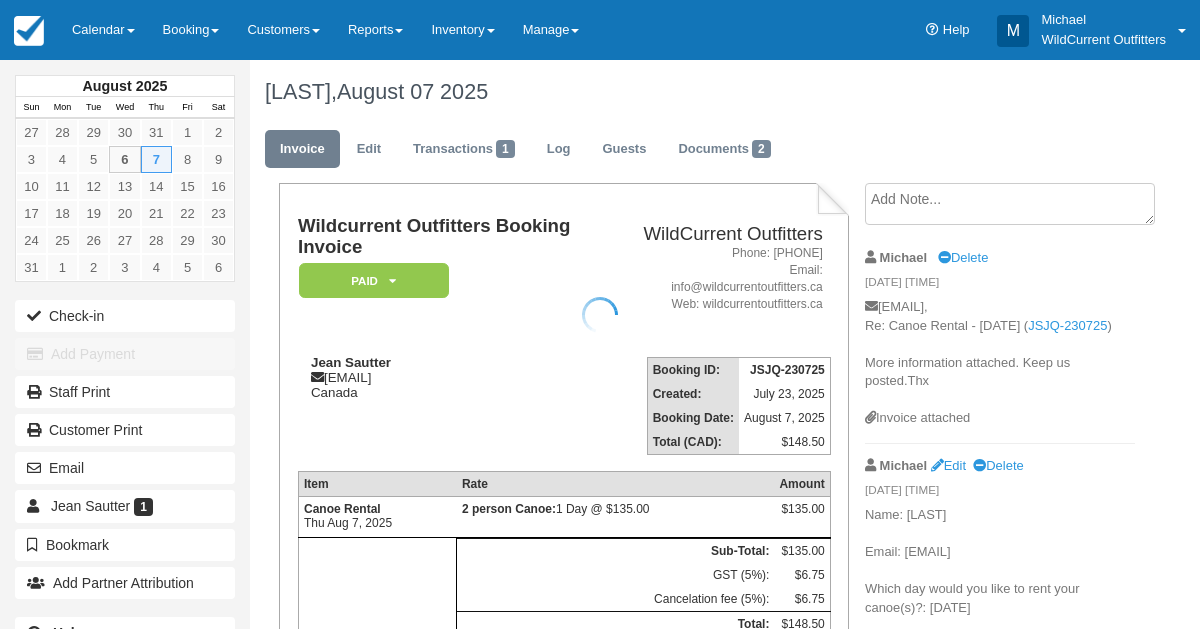 scroll, scrollTop: 0, scrollLeft: 0, axis: both 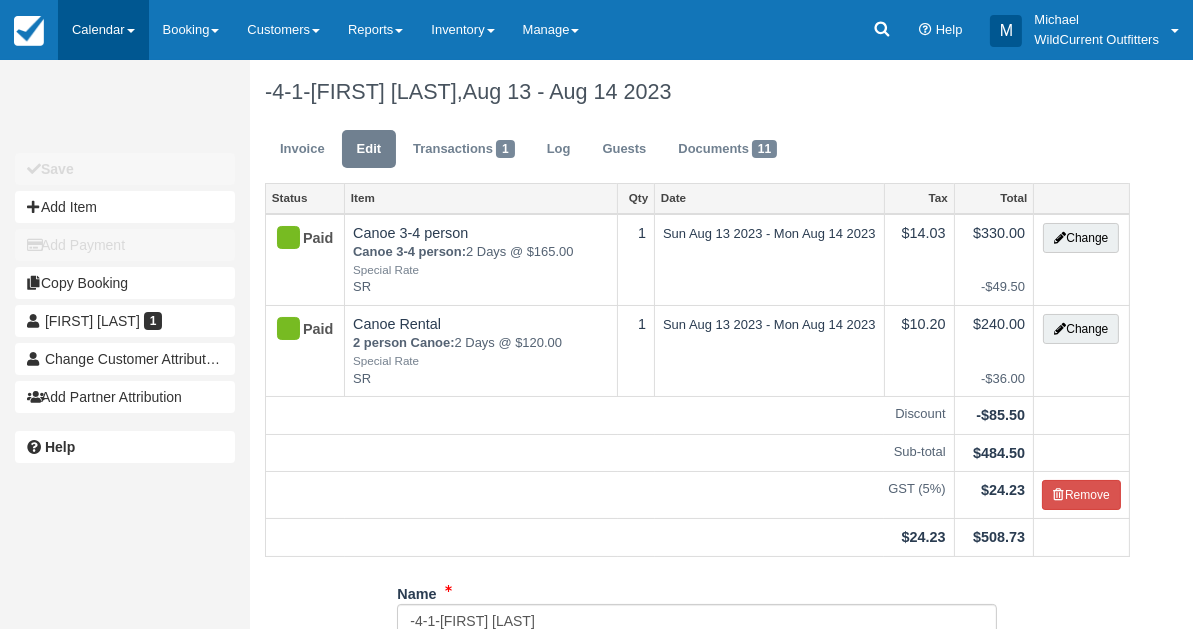 click on "Calendar" at bounding box center [103, 30] 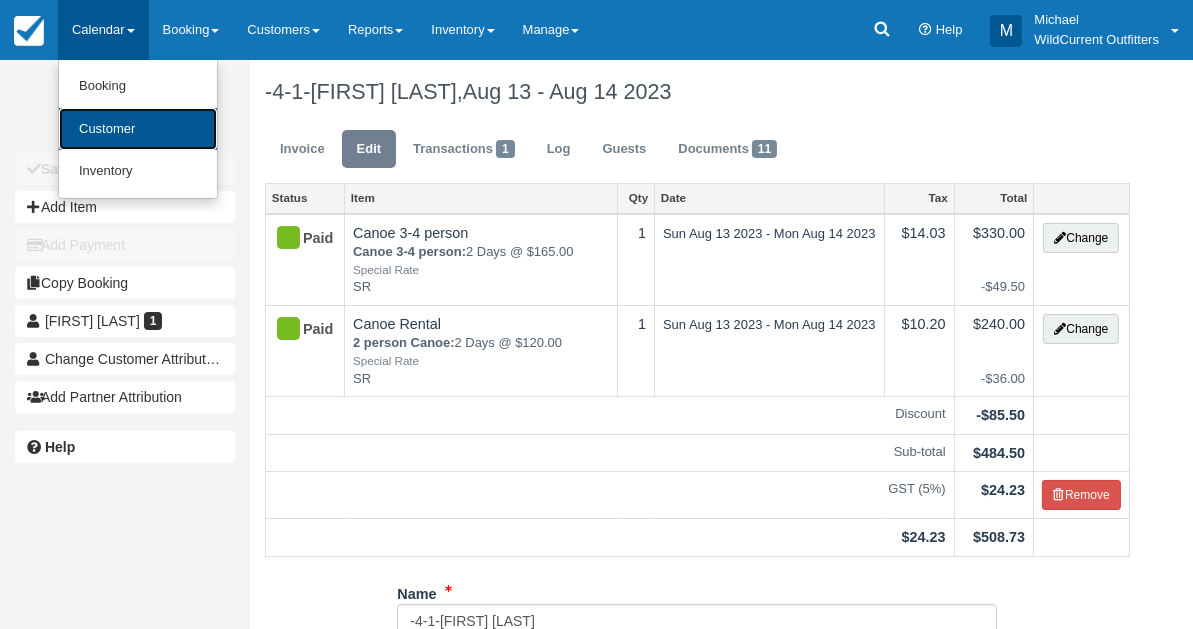click on "Customer" at bounding box center [138, 129] 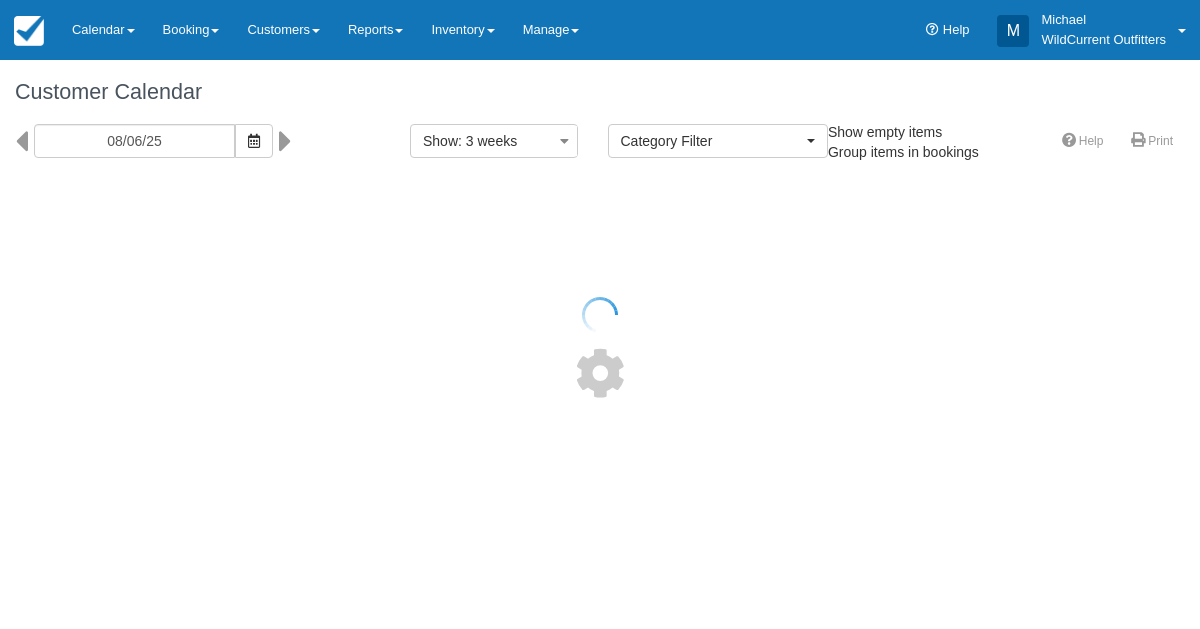 select 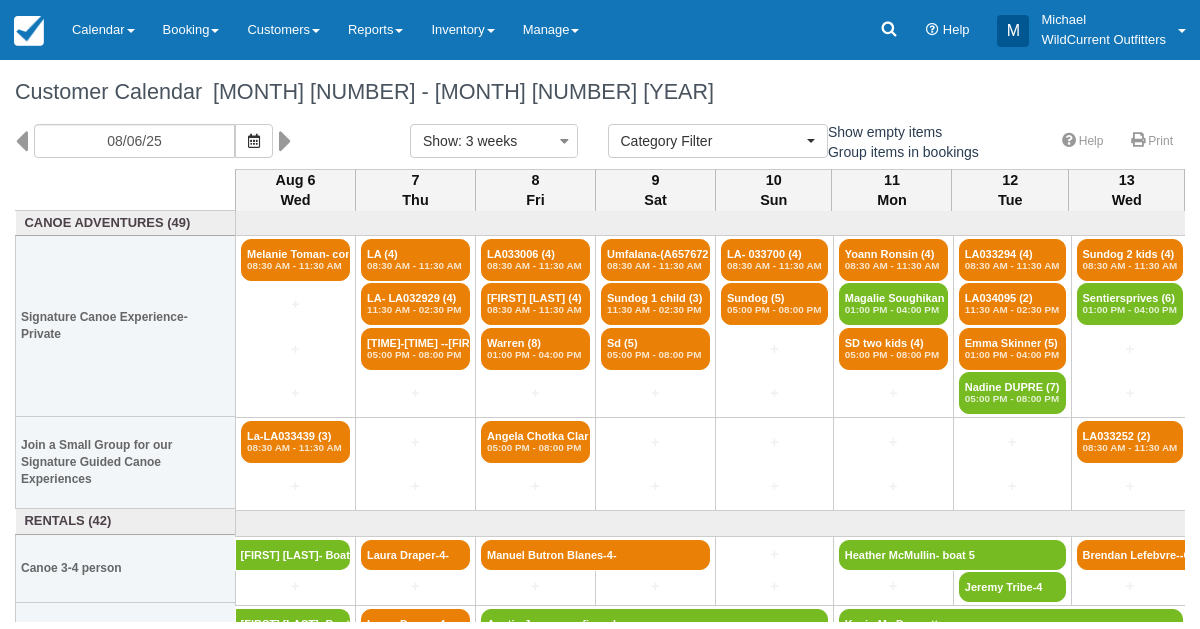 scroll, scrollTop: 113, scrollLeft: 0, axis: vertical 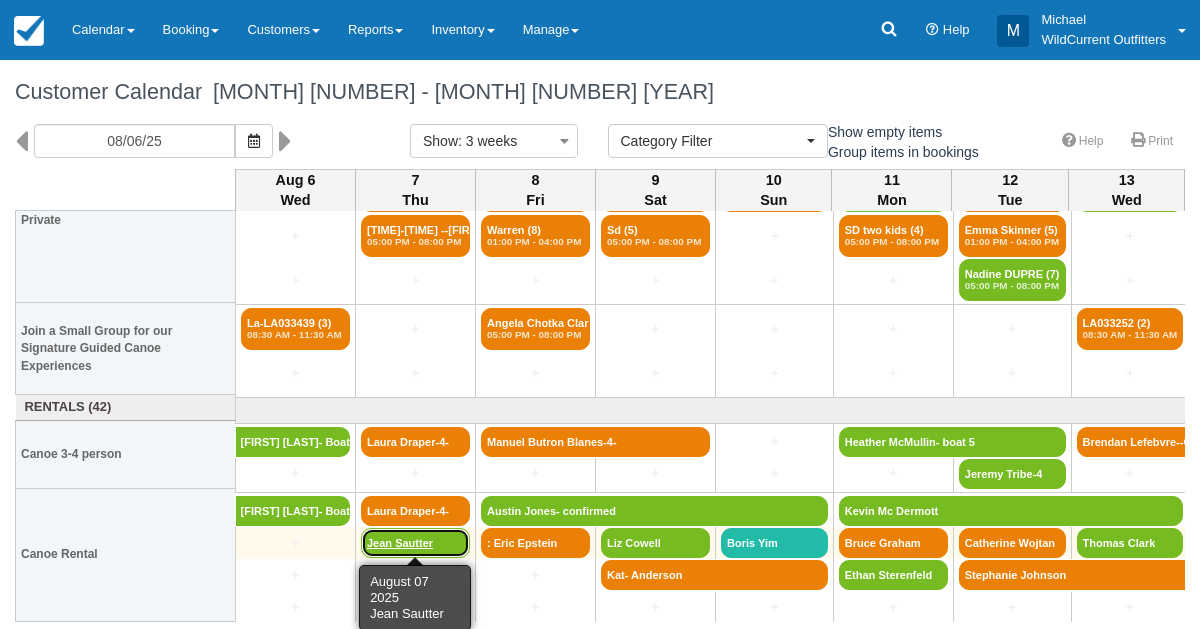 click on "Jean Sautter" at bounding box center (415, 543) 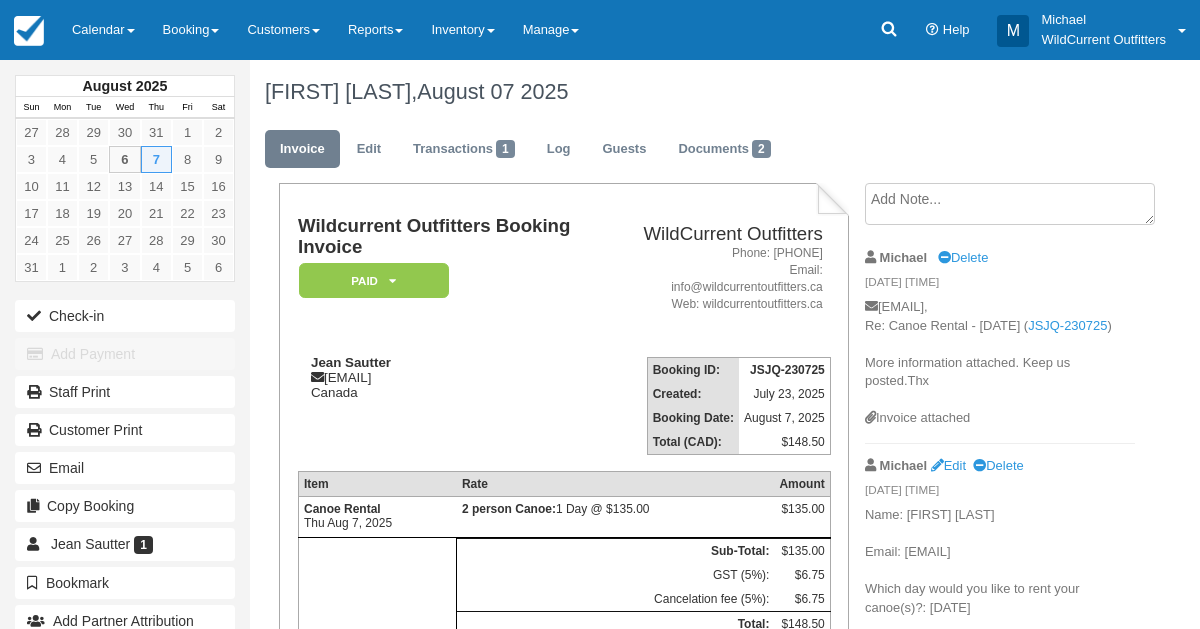 scroll, scrollTop: 0, scrollLeft: 0, axis: both 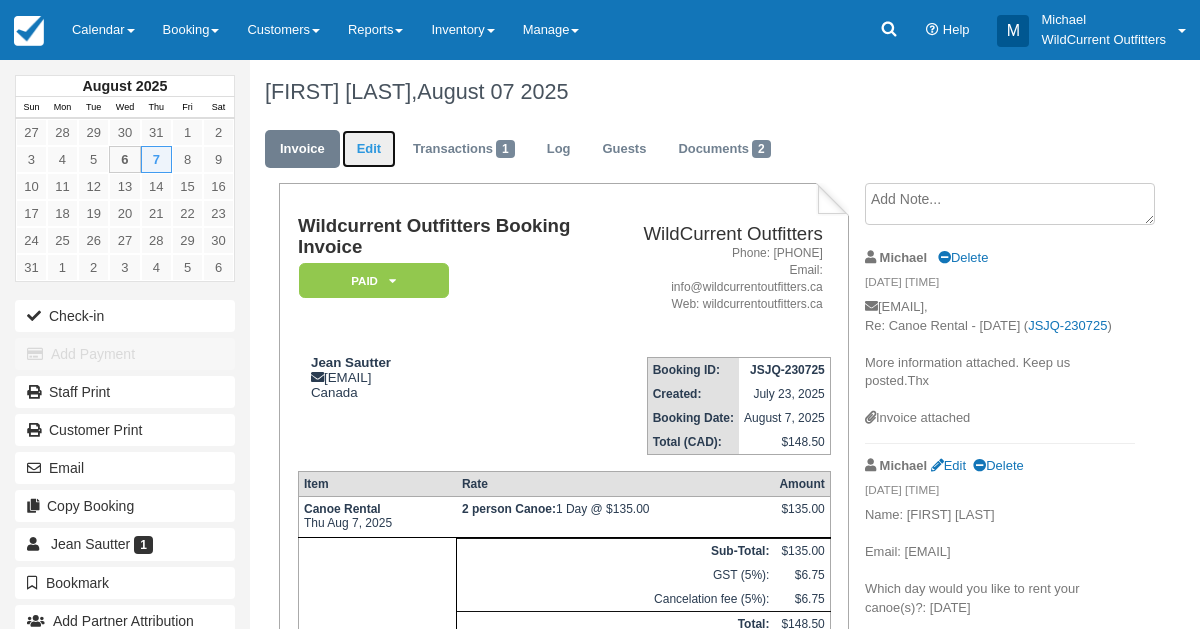 click on "Edit" at bounding box center [369, 149] 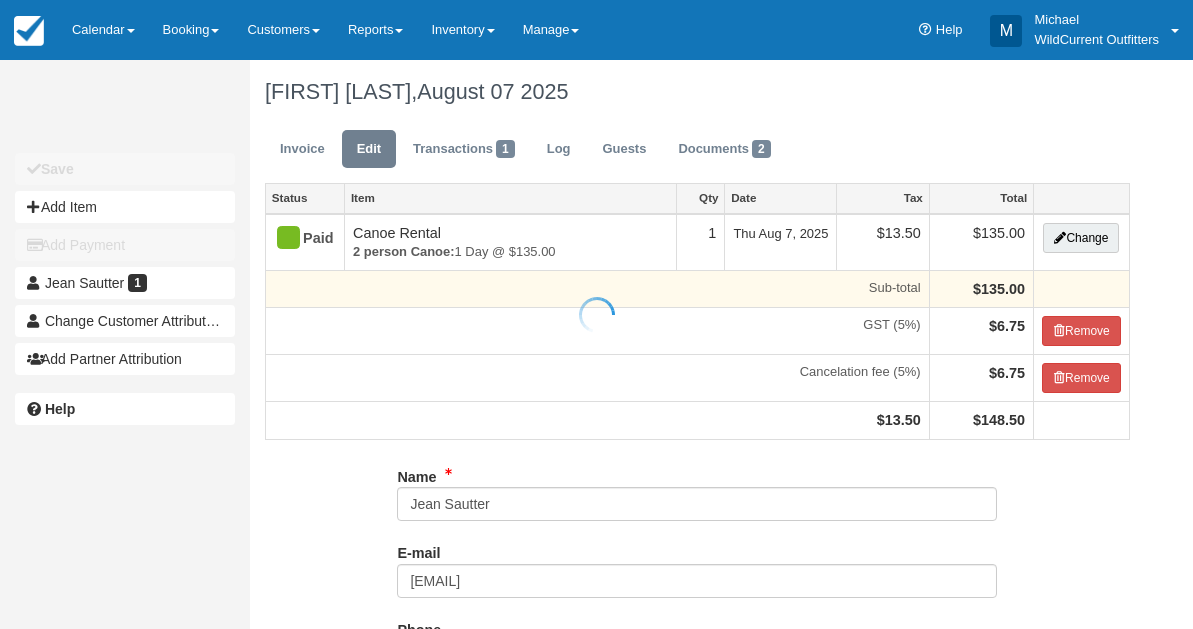 scroll, scrollTop: 0, scrollLeft: 0, axis: both 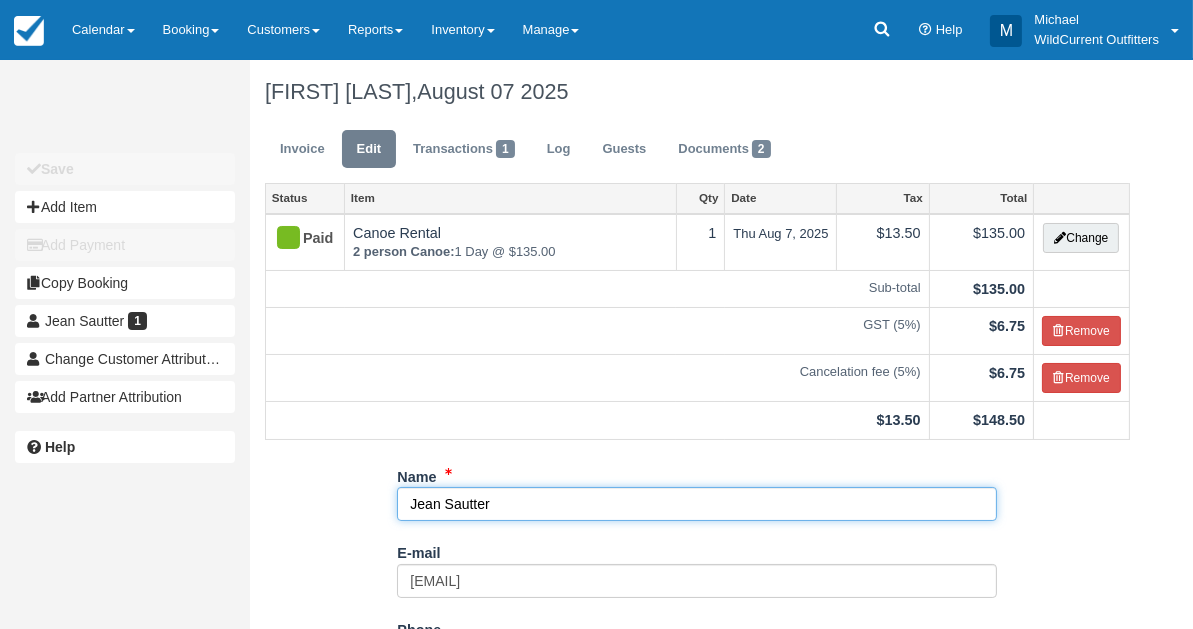 click on "Jean Sautter" at bounding box center (697, 504) 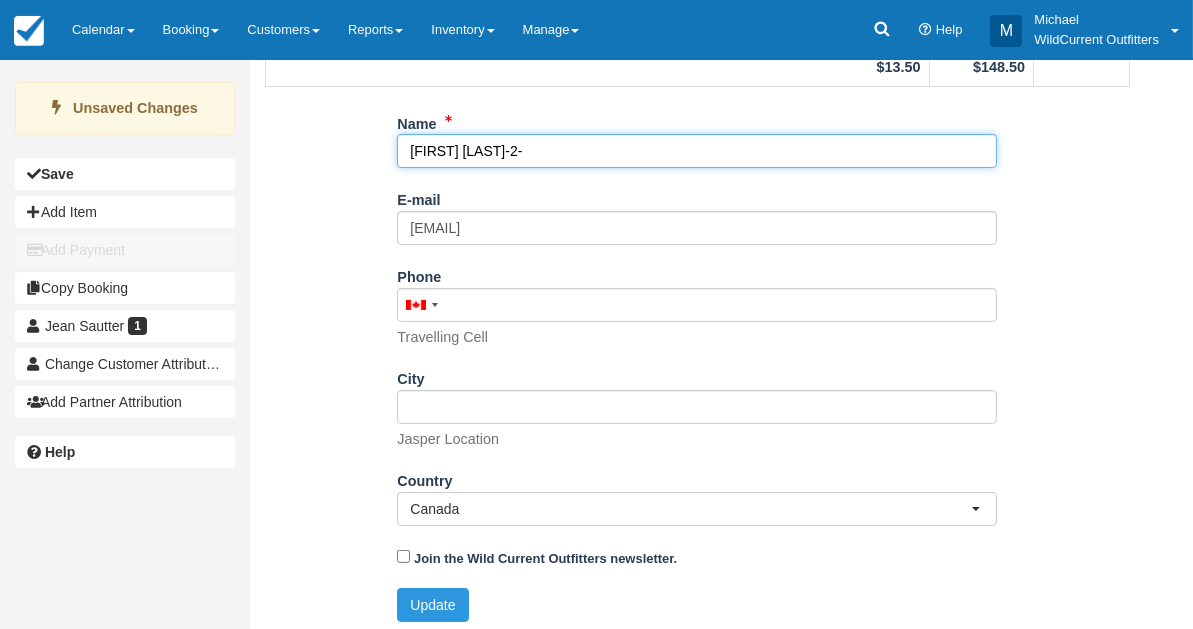 scroll, scrollTop: 356, scrollLeft: 0, axis: vertical 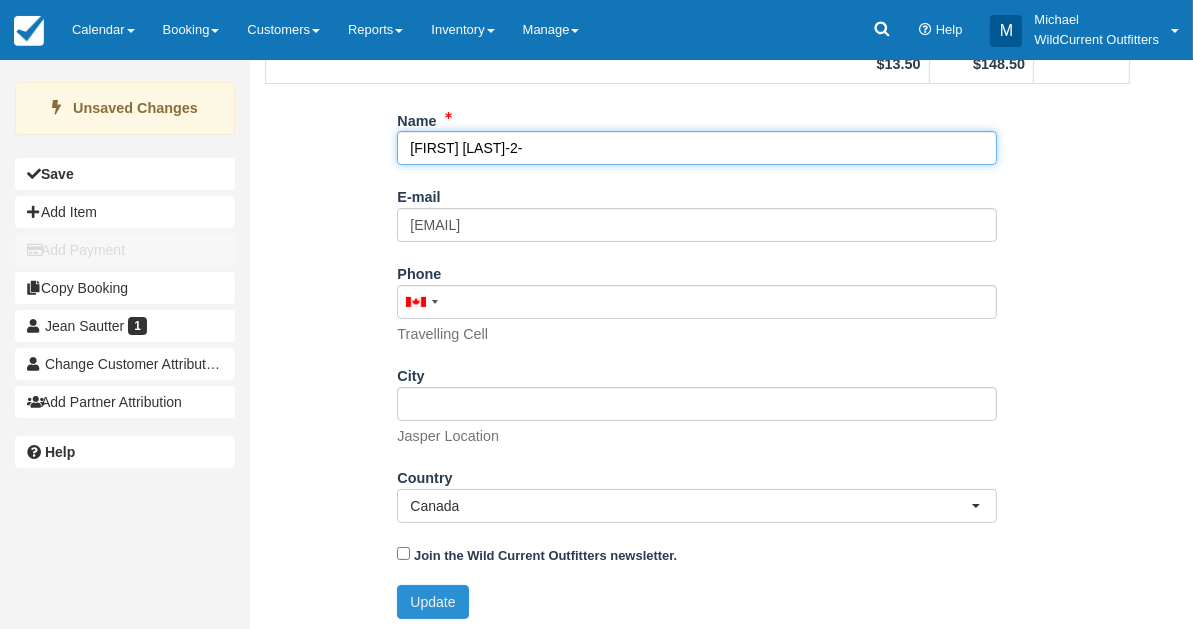type on "[FIRST] [LAST]-2-" 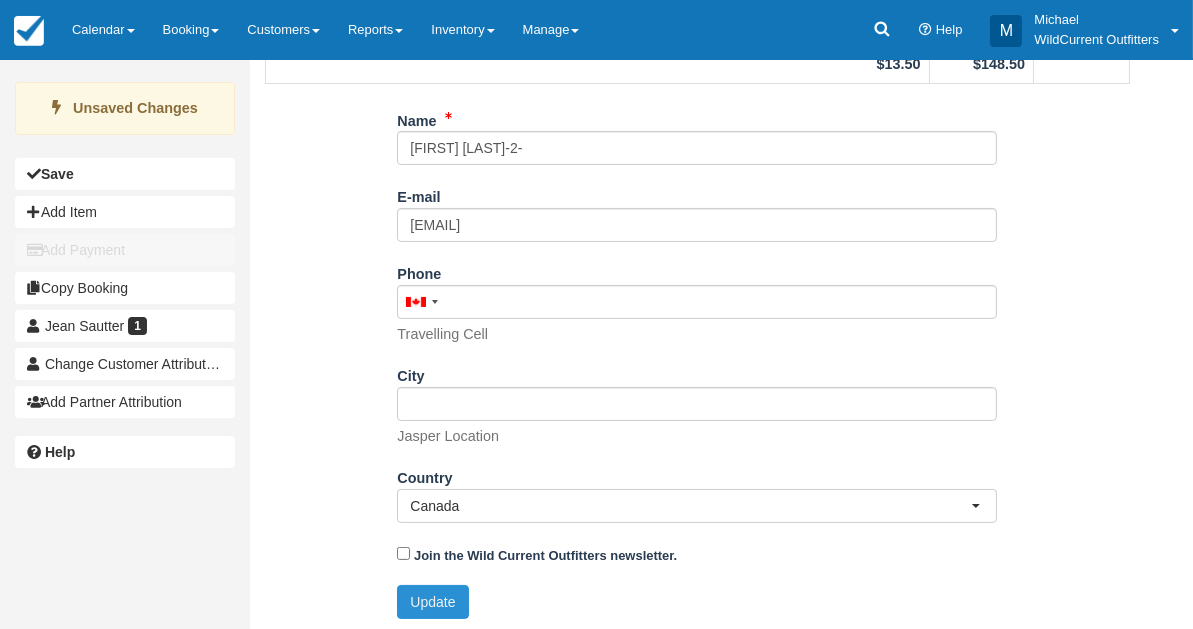 click on "Update" at bounding box center [432, 602] 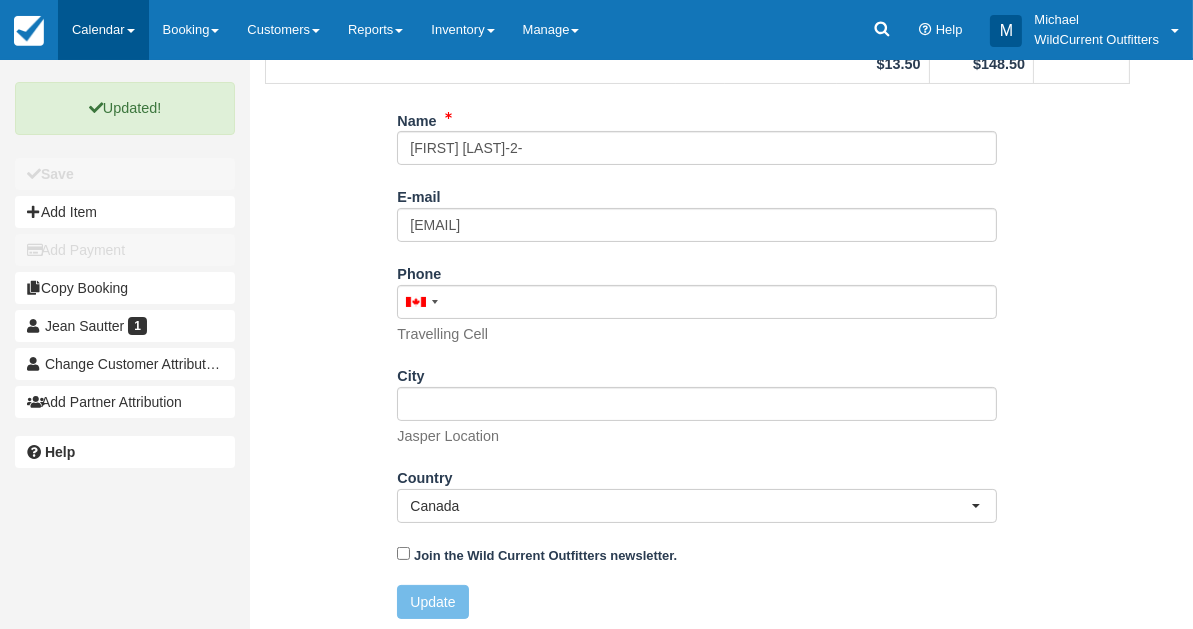 click on "Calendar" at bounding box center (103, 30) 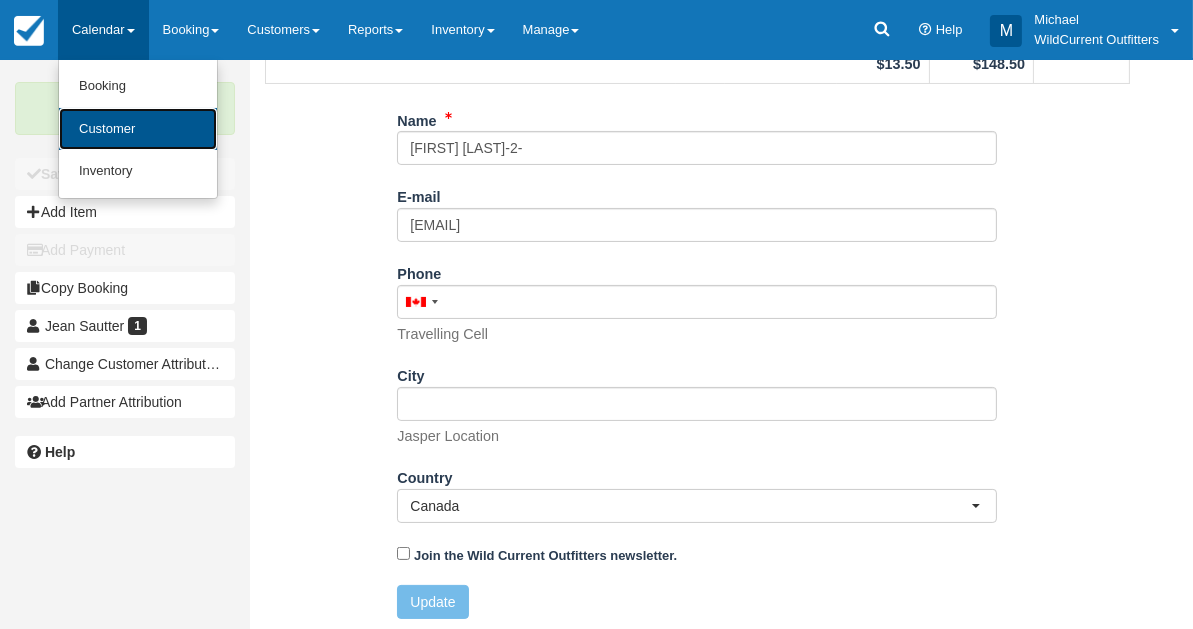 click on "Customer" at bounding box center [138, 129] 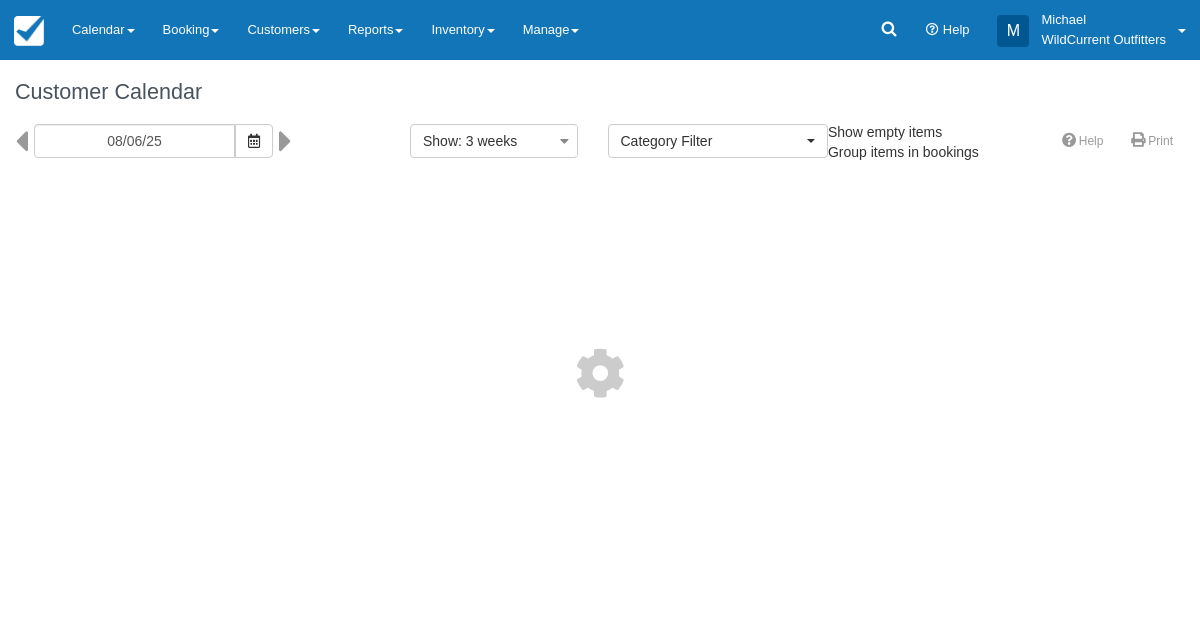 select 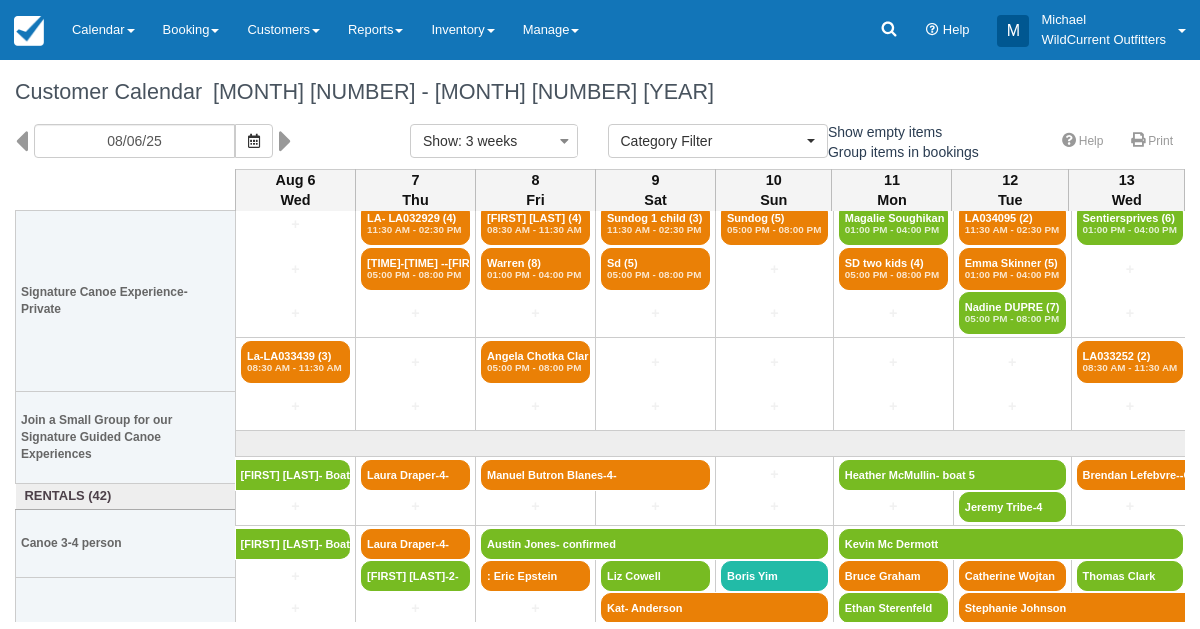 scroll, scrollTop: 113, scrollLeft: 0, axis: vertical 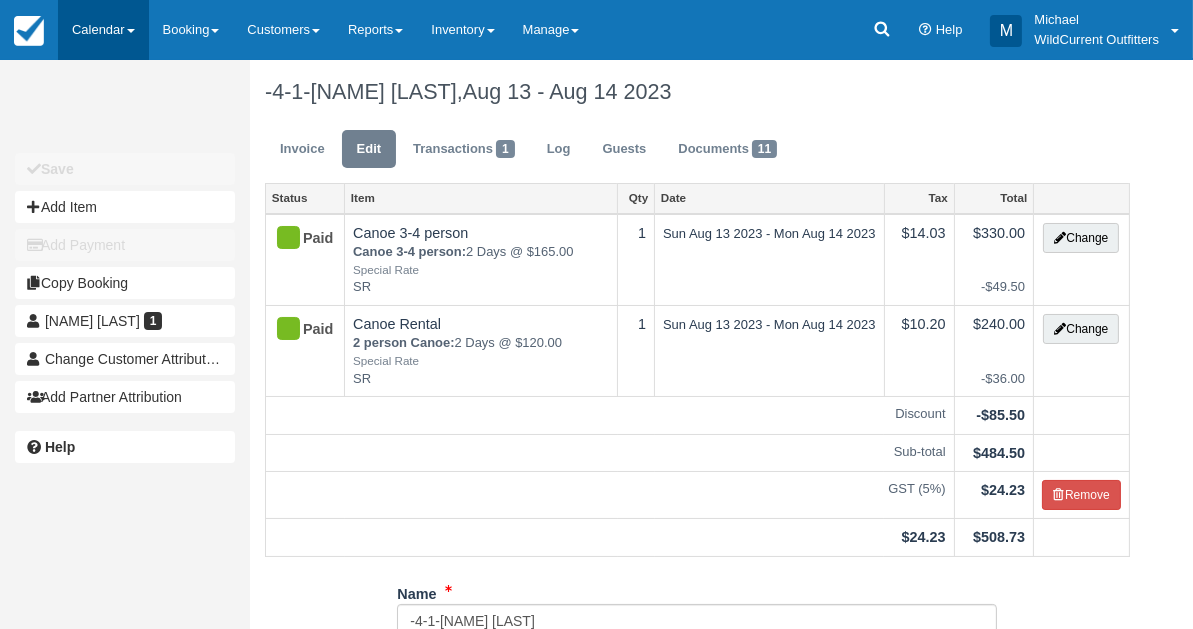 click on "Calendar" at bounding box center (103, 30) 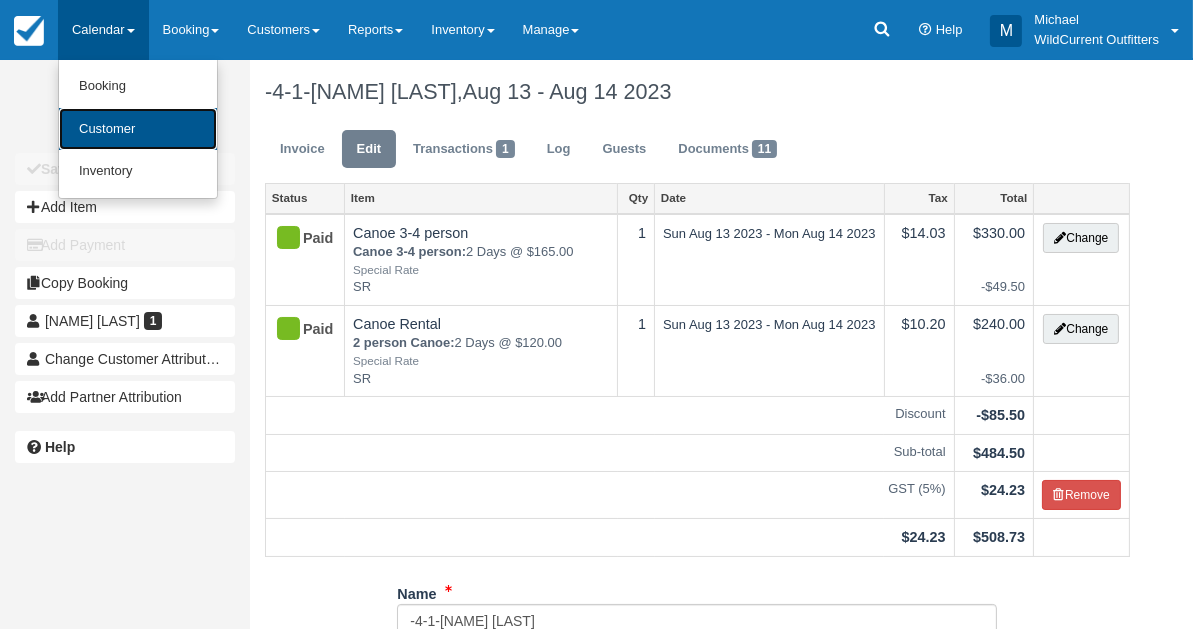 click on "Customer" at bounding box center [138, 129] 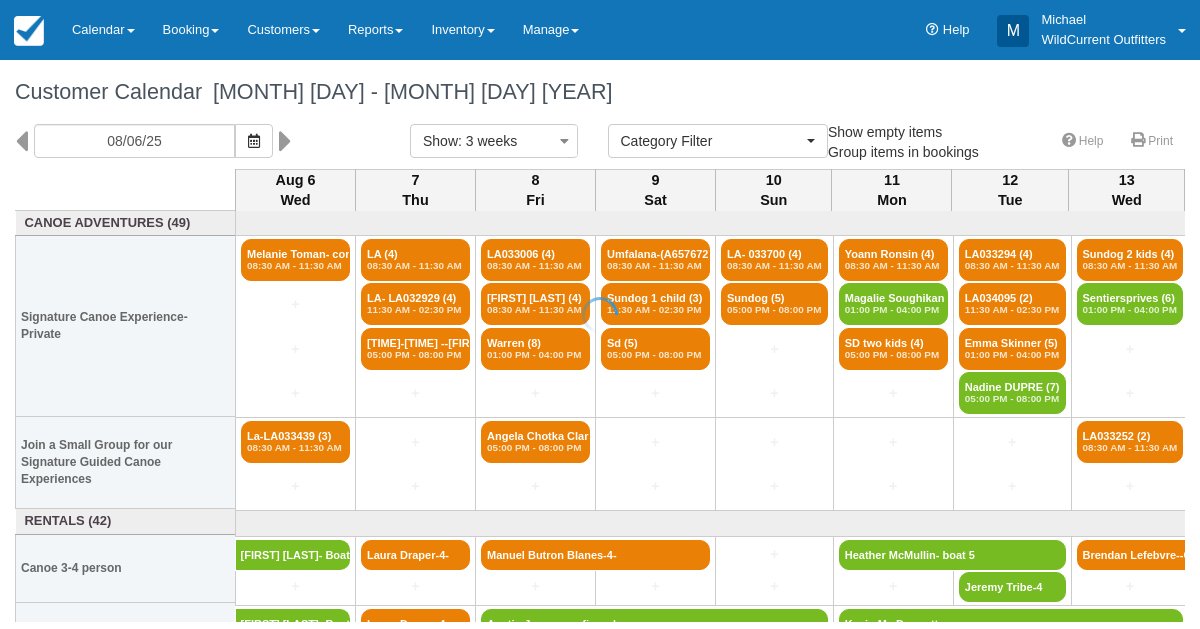 select 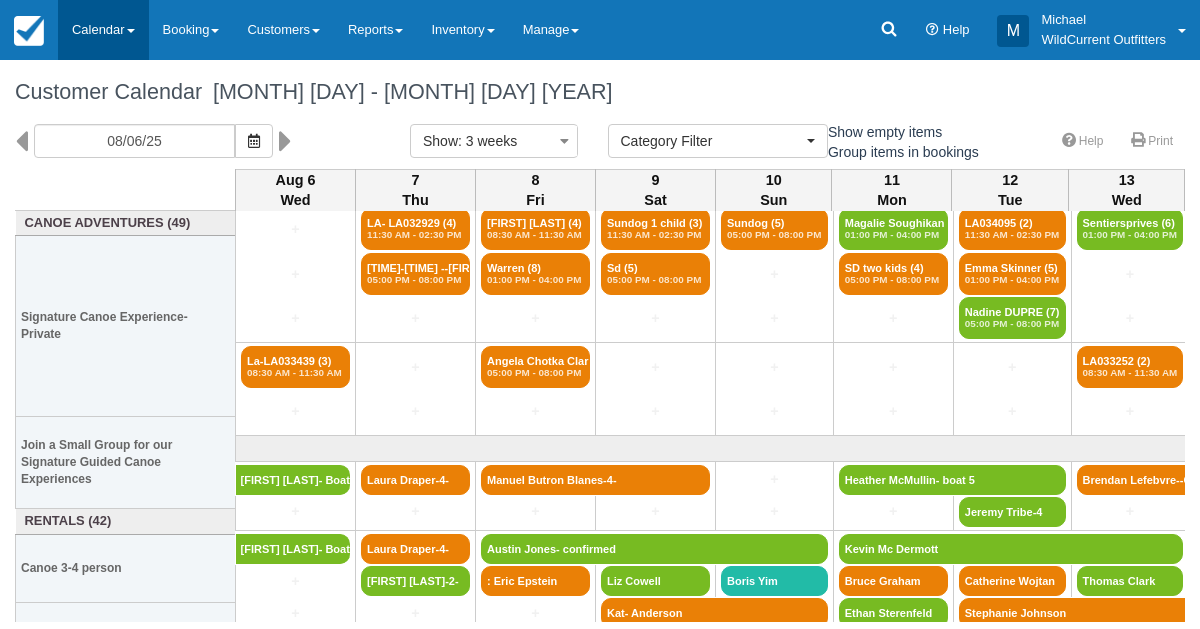 scroll, scrollTop: 113, scrollLeft: 0, axis: vertical 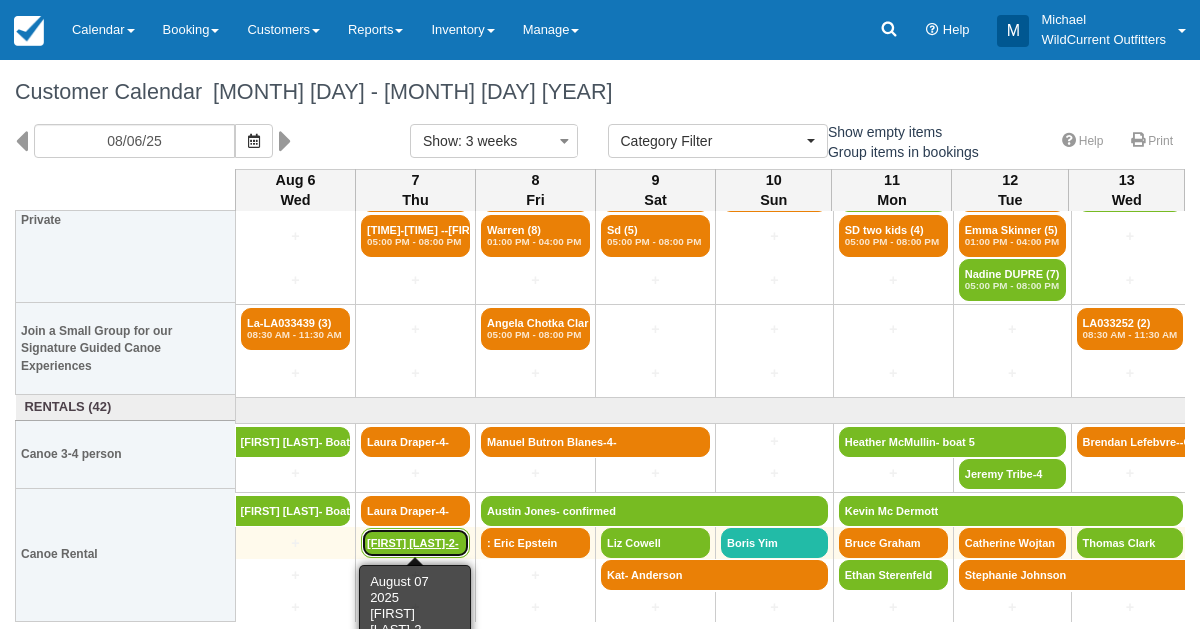 click on "[FIRST] [LAST]-2-" at bounding box center [415, 543] 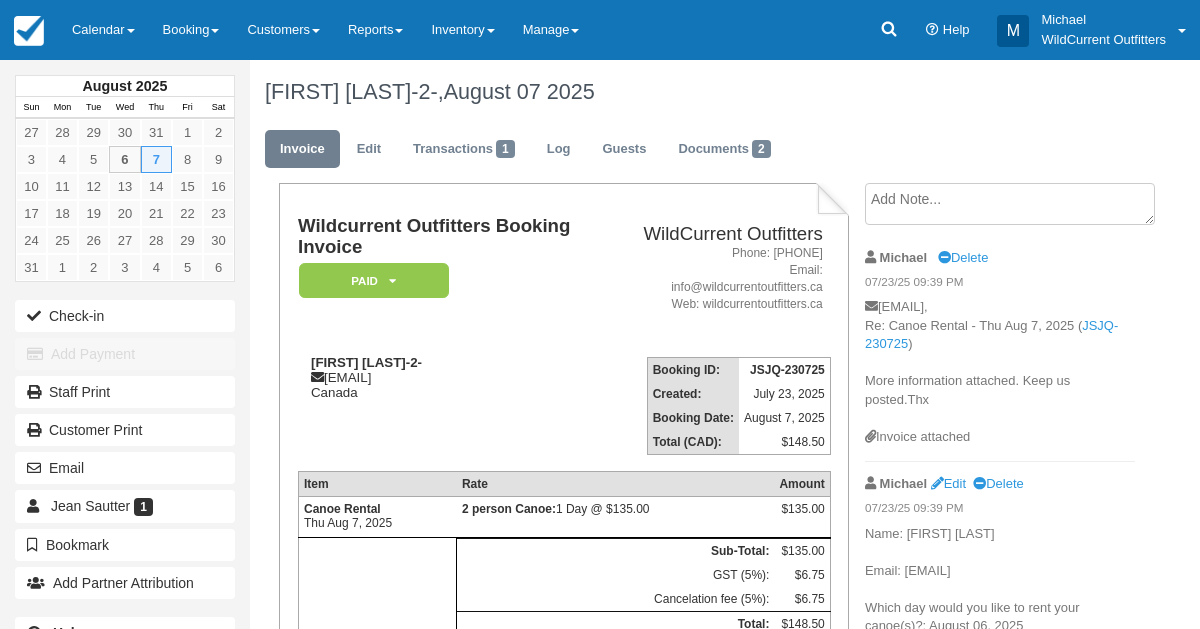 scroll, scrollTop: 0, scrollLeft: 0, axis: both 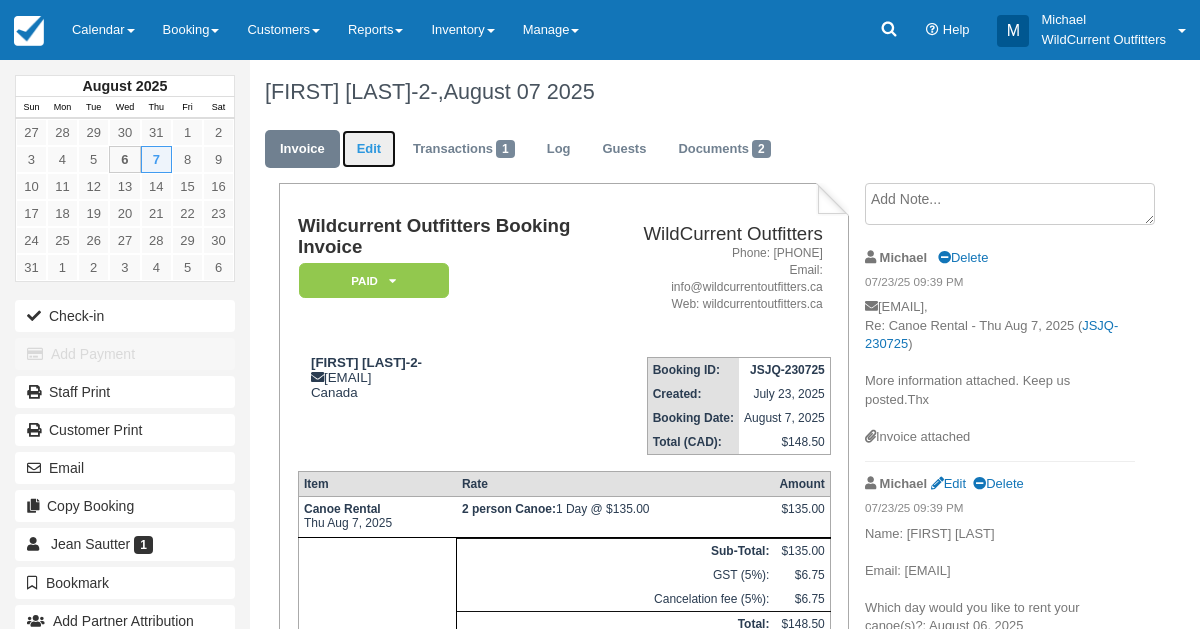 click on "Edit" at bounding box center (369, 149) 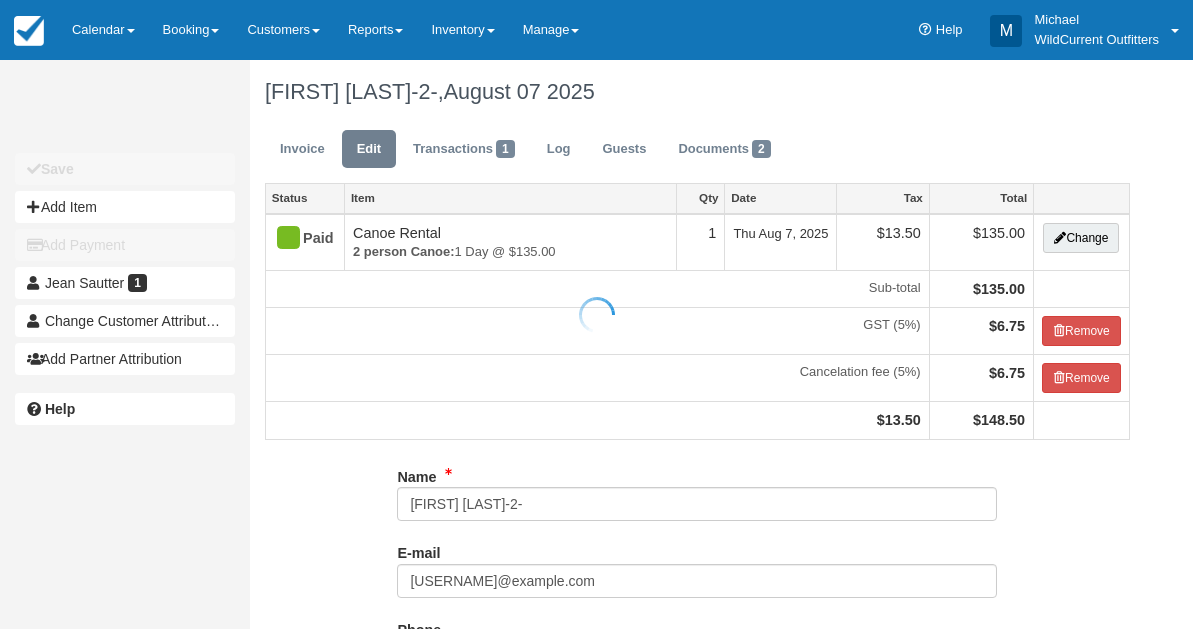 scroll, scrollTop: 0, scrollLeft: 0, axis: both 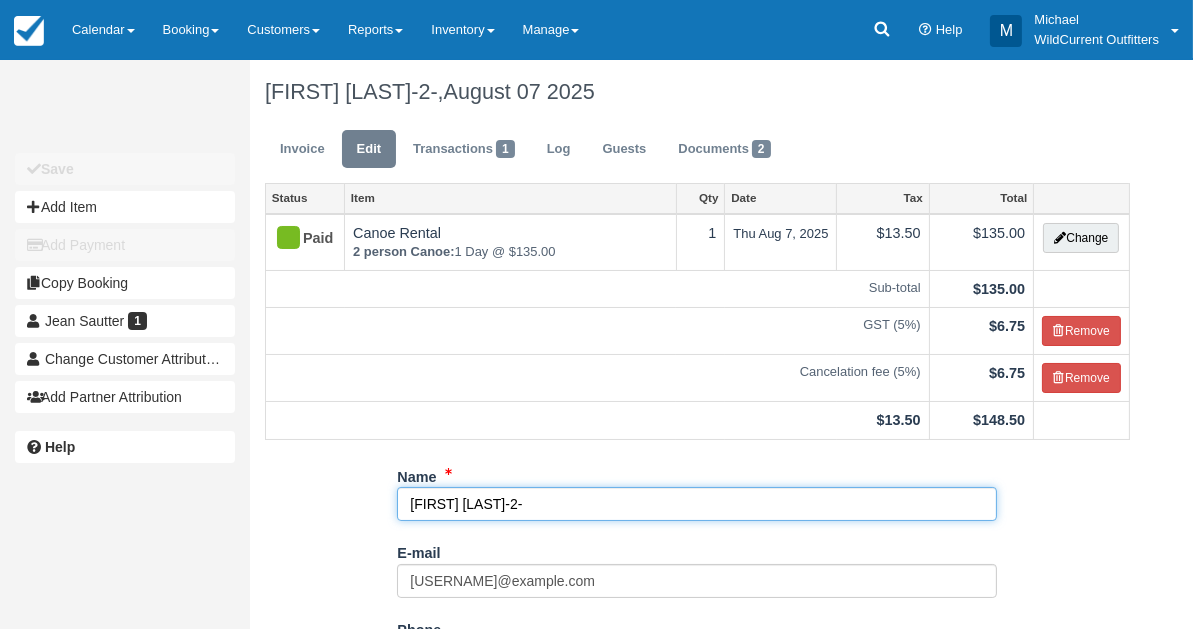 click on "Jean Sautter-2-" at bounding box center [697, 504] 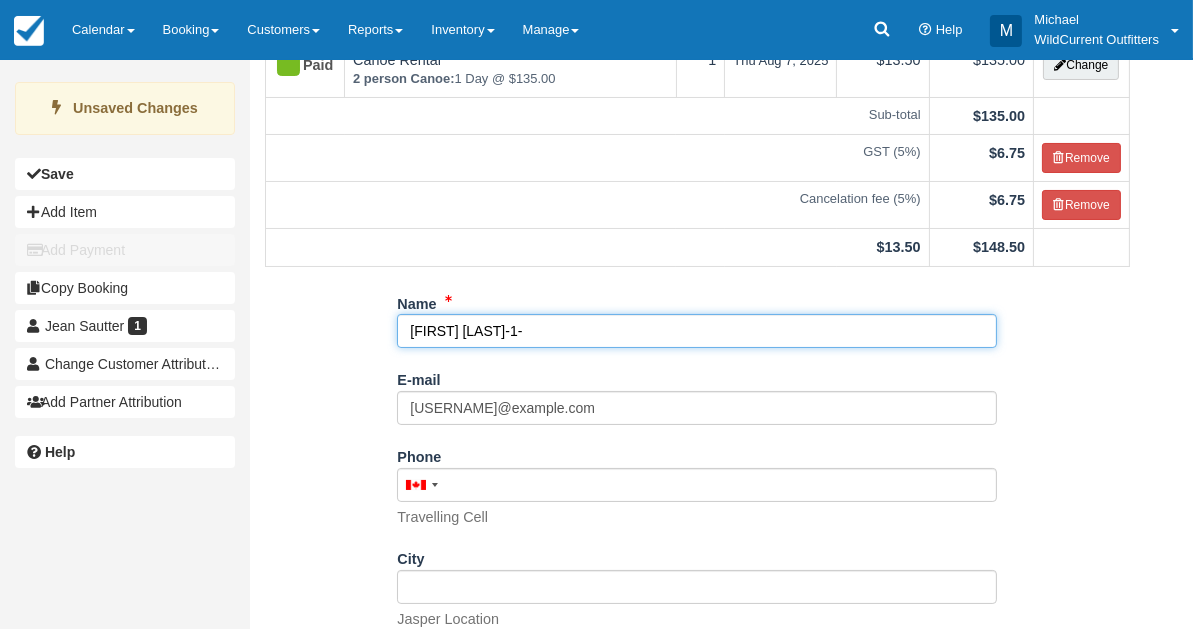 scroll, scrollTop: 356, scrollLeft: 0, axis: vertical 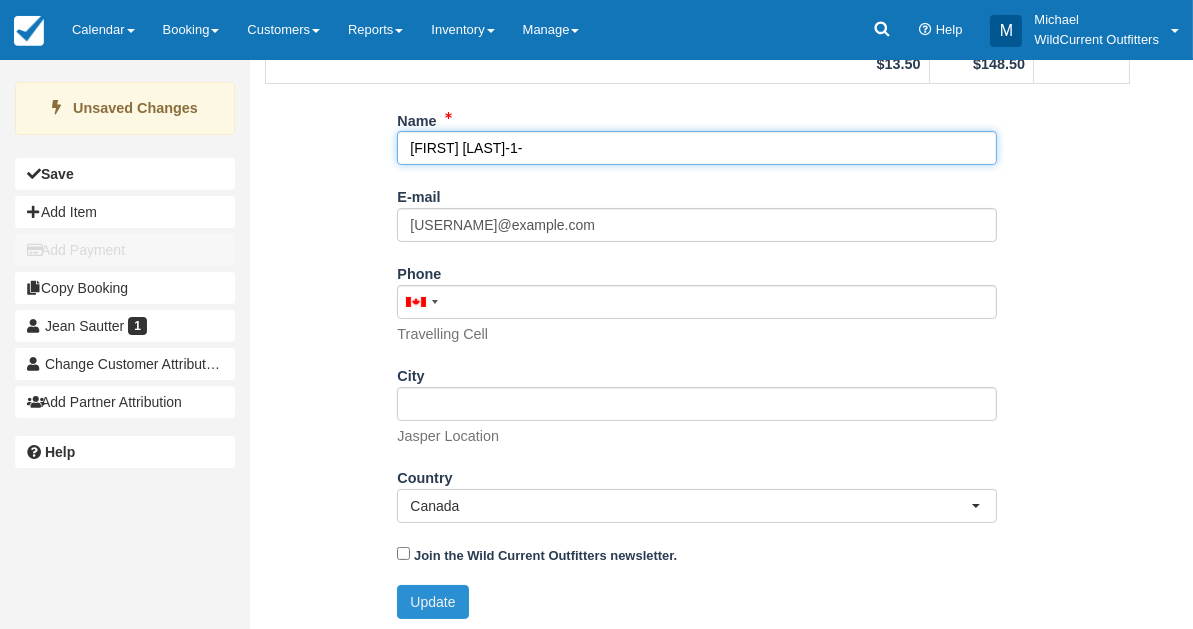 type on "Jean Sautter-1-" 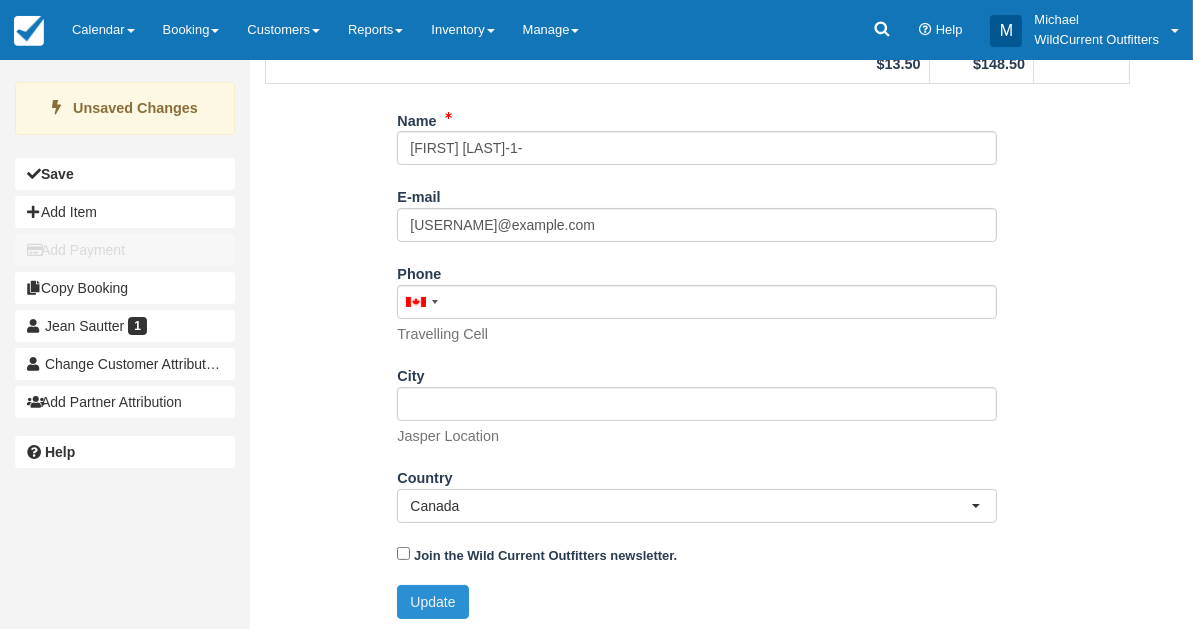 click on "Update" at bounding box center [432, 602] 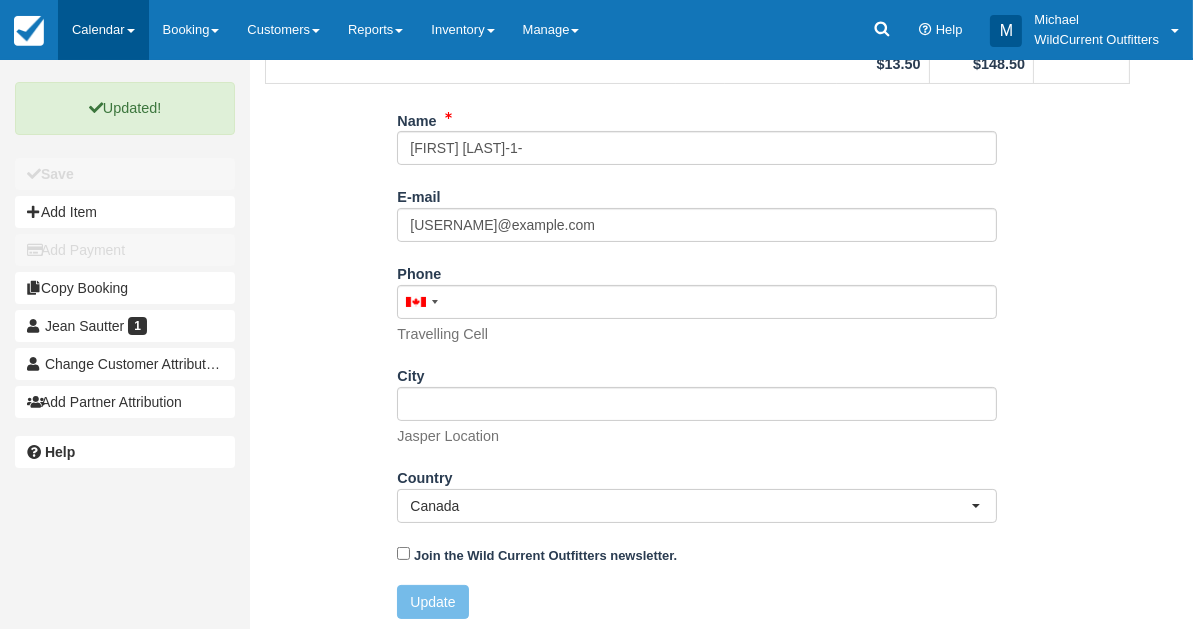 click on "Calendar" at bounding box center (103, 30) 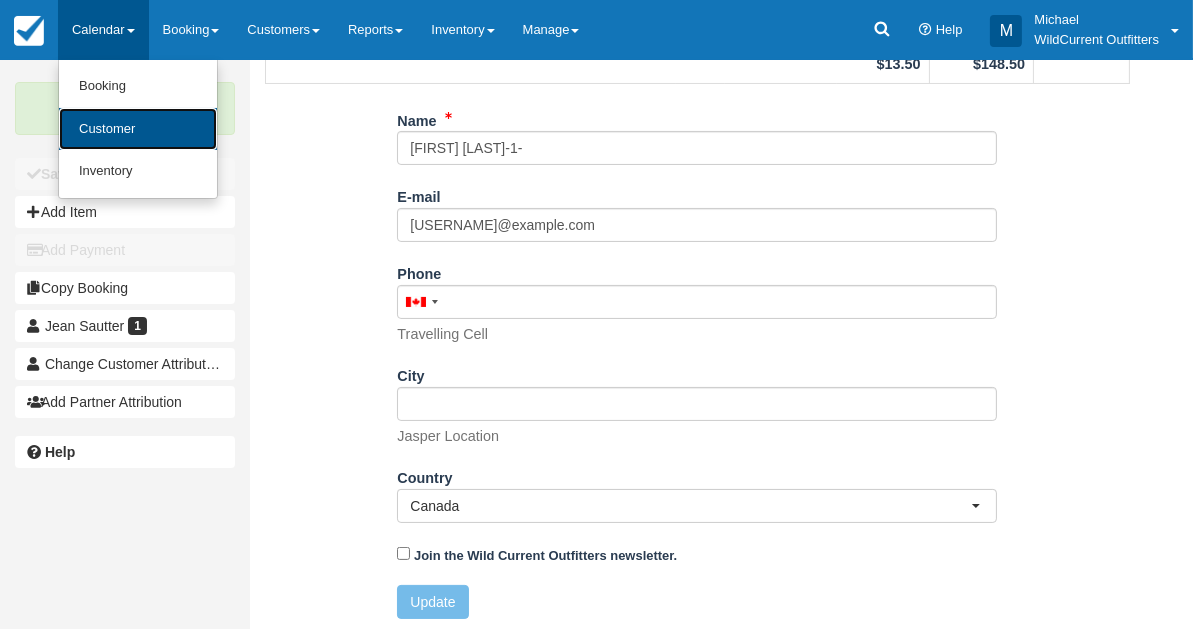 click on "Customer" at bounding box center [138, 129] 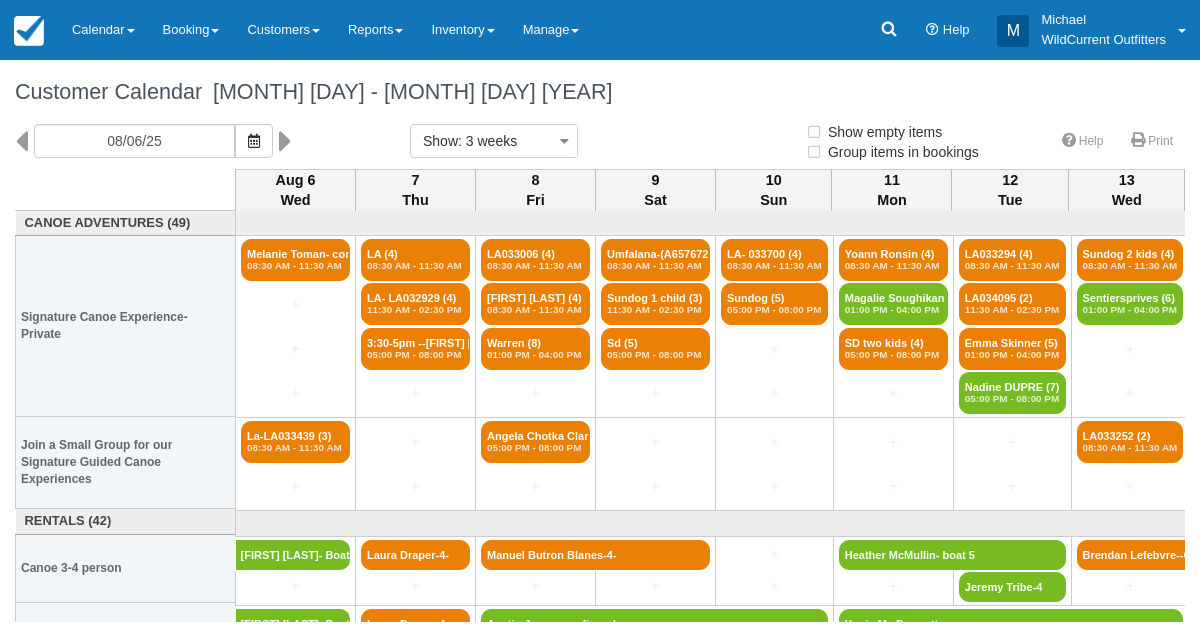 select 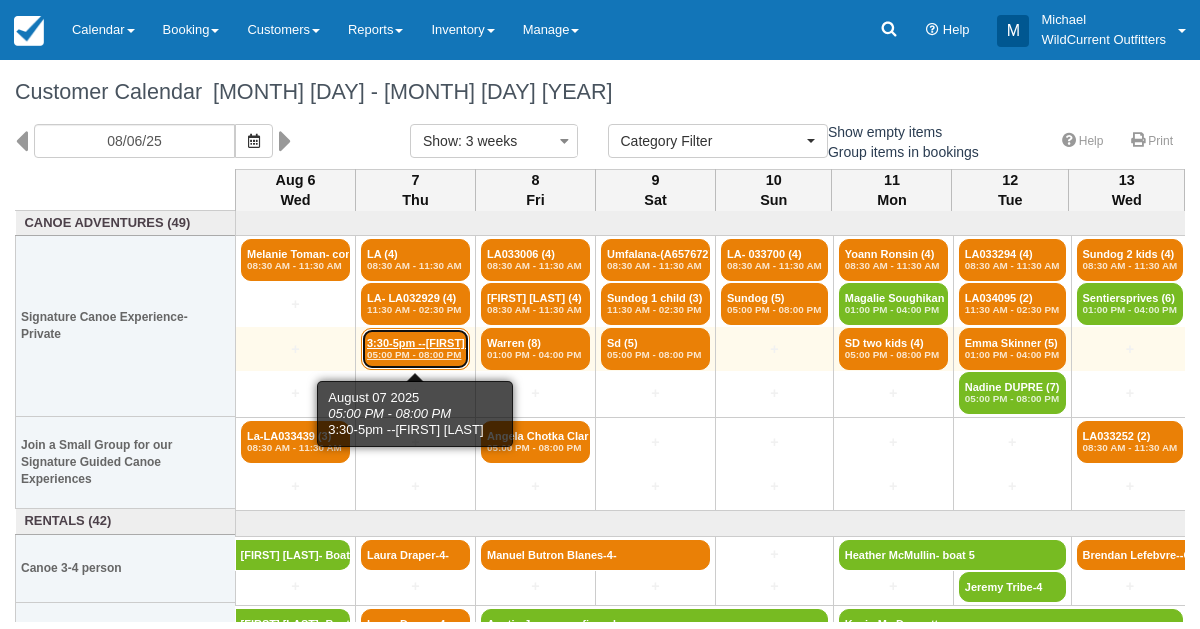 click on "3:30-5pm --Emilie Ha (5)  05:00 PM - 08:00 PM" at bounding box center (415, 349) 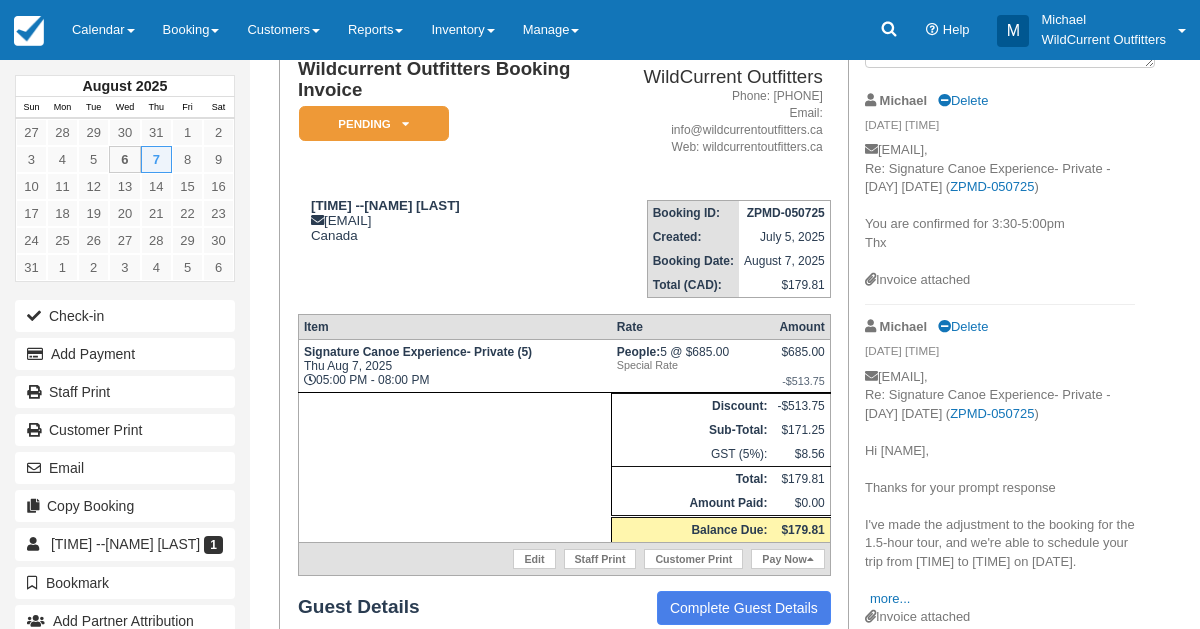 scroll, scrollTop: 0, scrollLeft: 0, axis: both 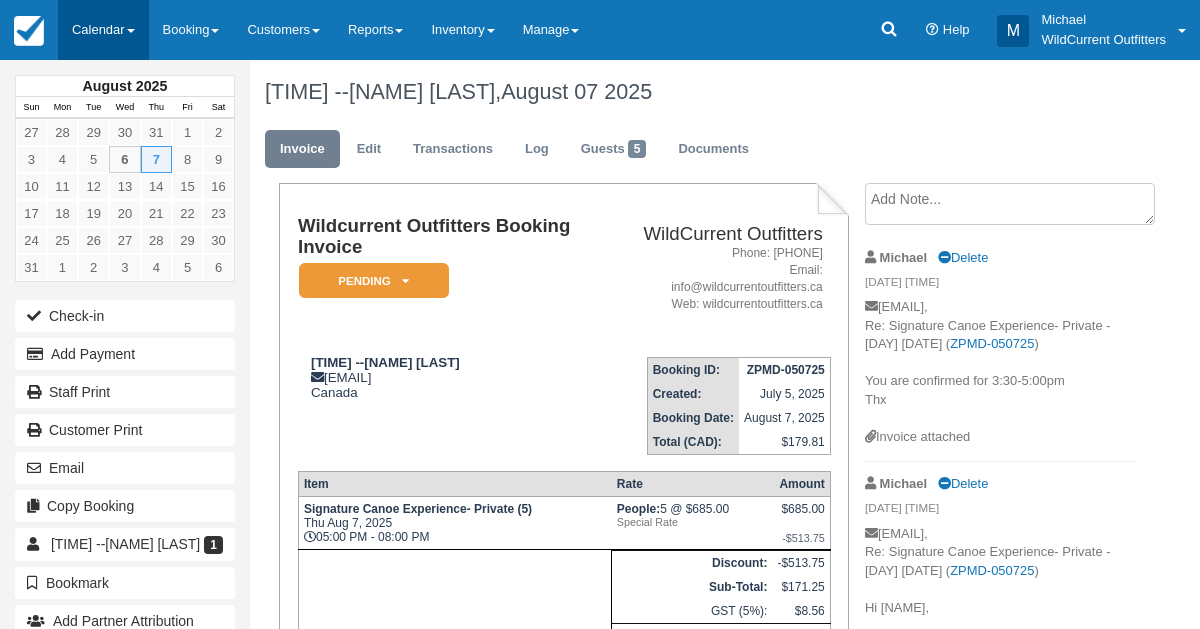 click on "Calendar" at bounding box center [103, 30] 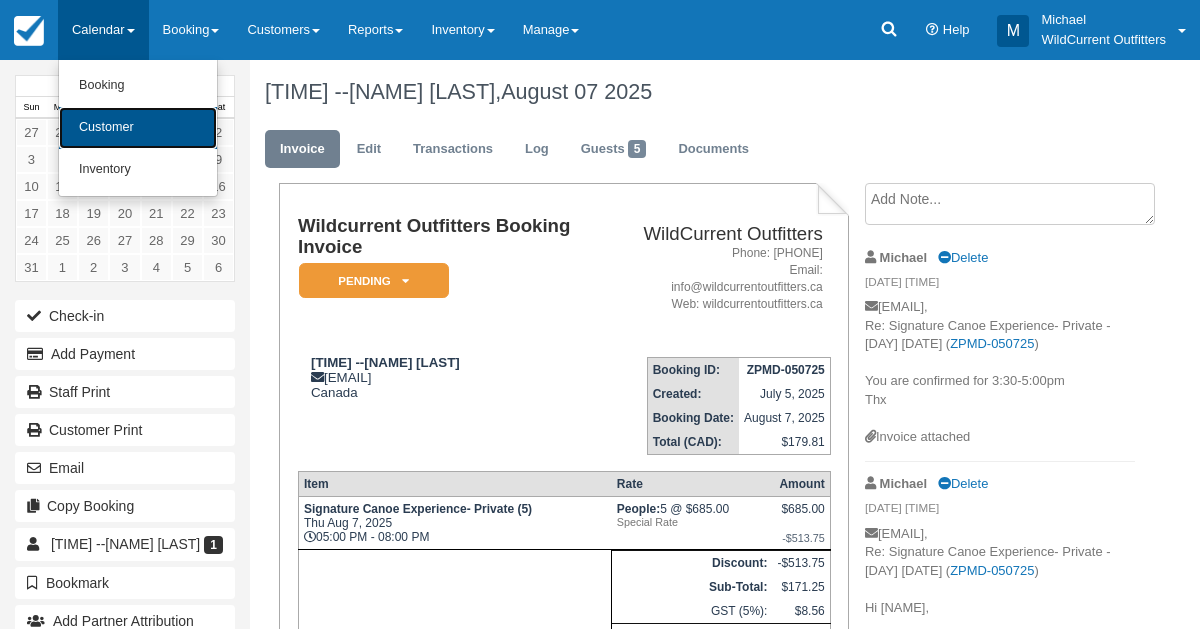 click on "Customer" at bounding box center (138, 128) 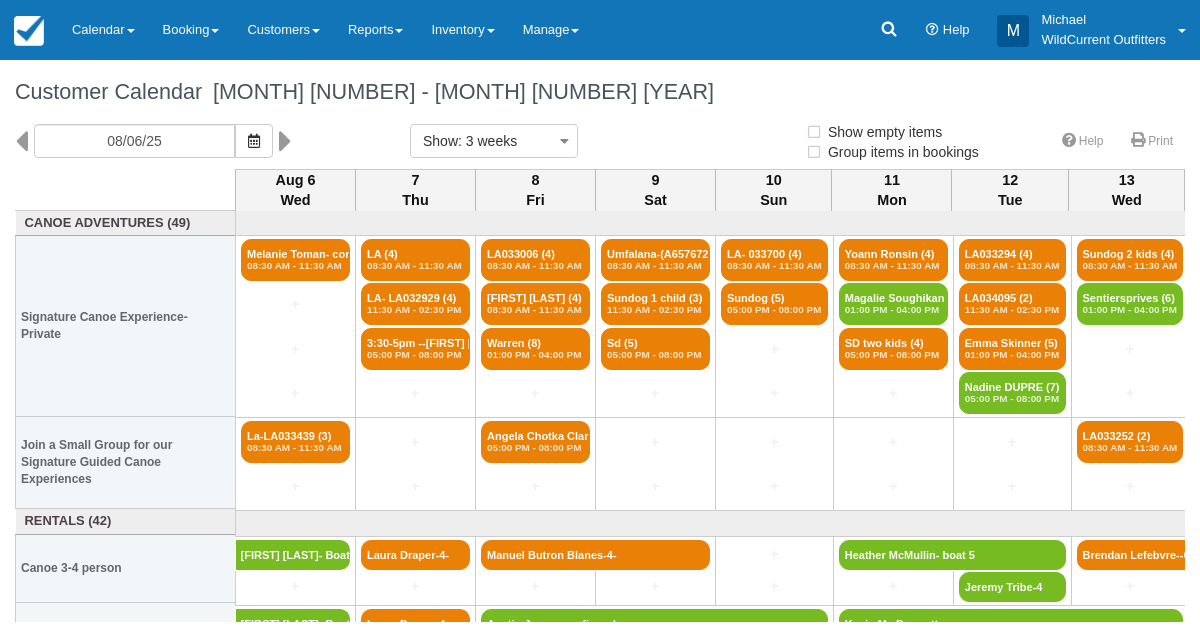 select 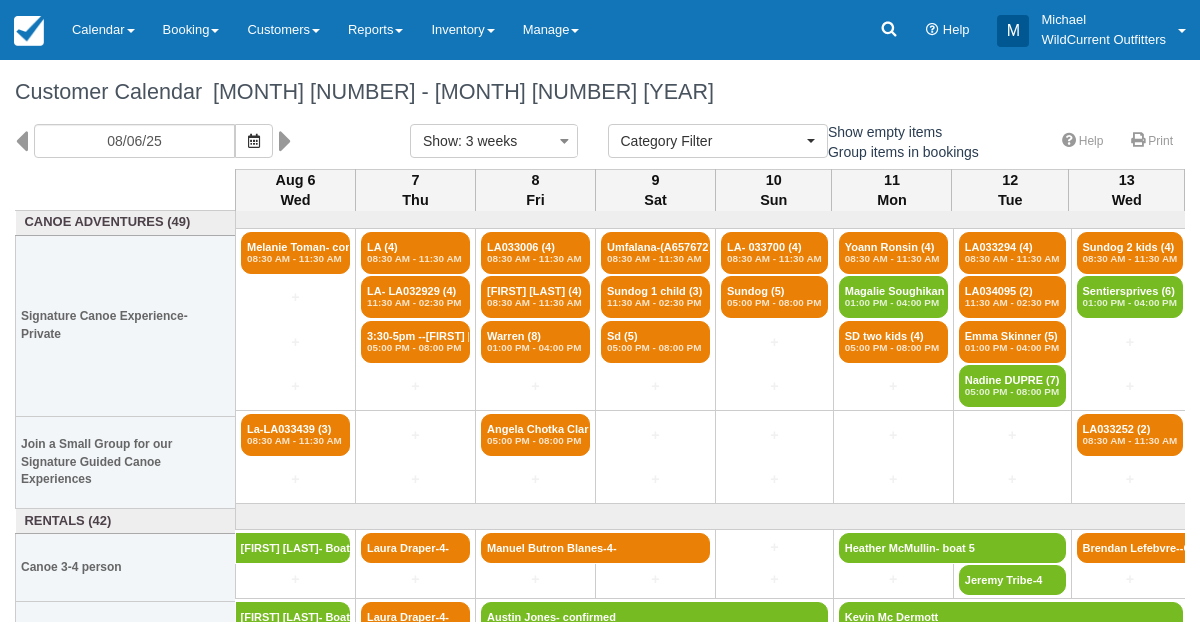 scroll, scrollTop: 10, scrollLeft: 0, axis: vertical 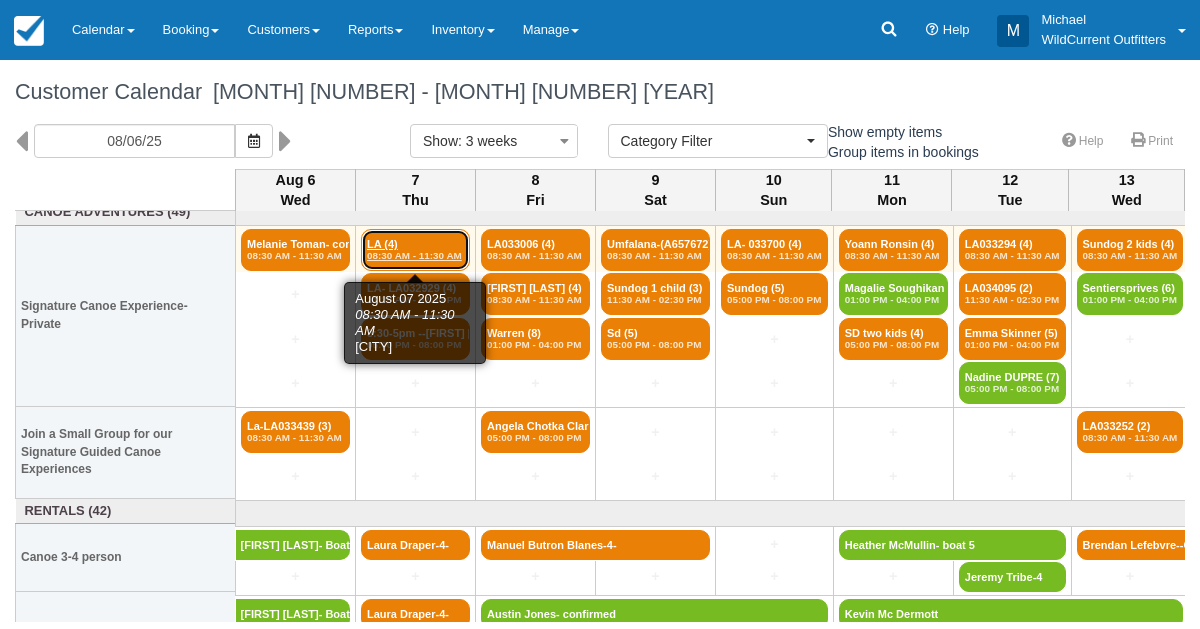 click on "08:30 AM - 11:30 AM" at bounding box center [415, 256] 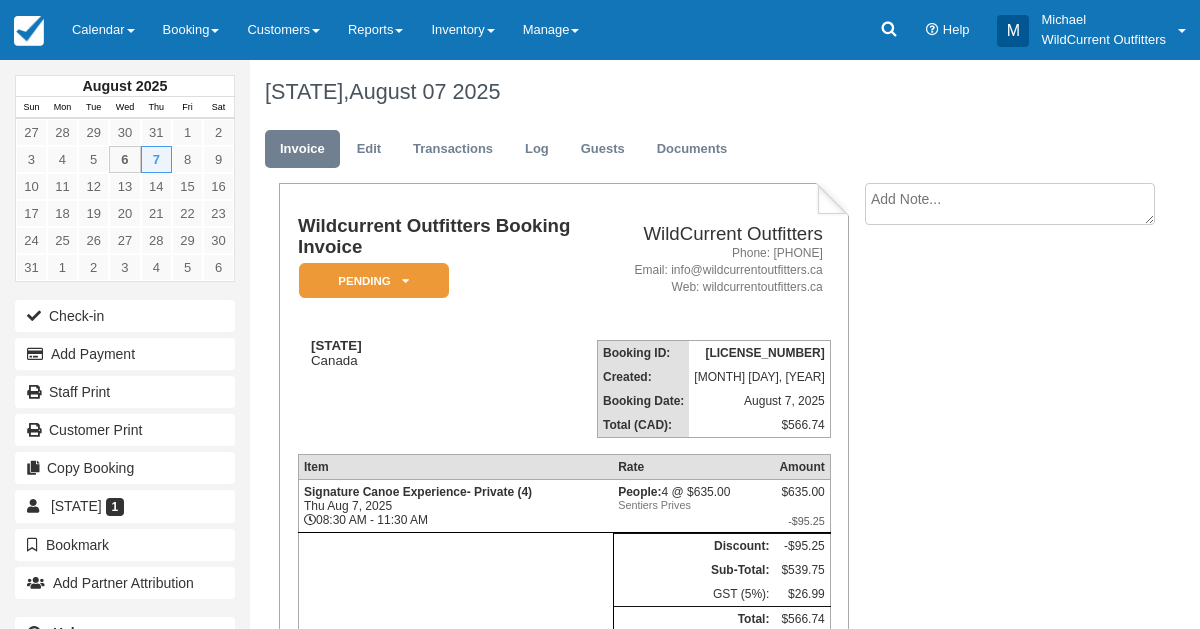 scroll, scrollTop: 0, scrollLeft: 0, axis: both 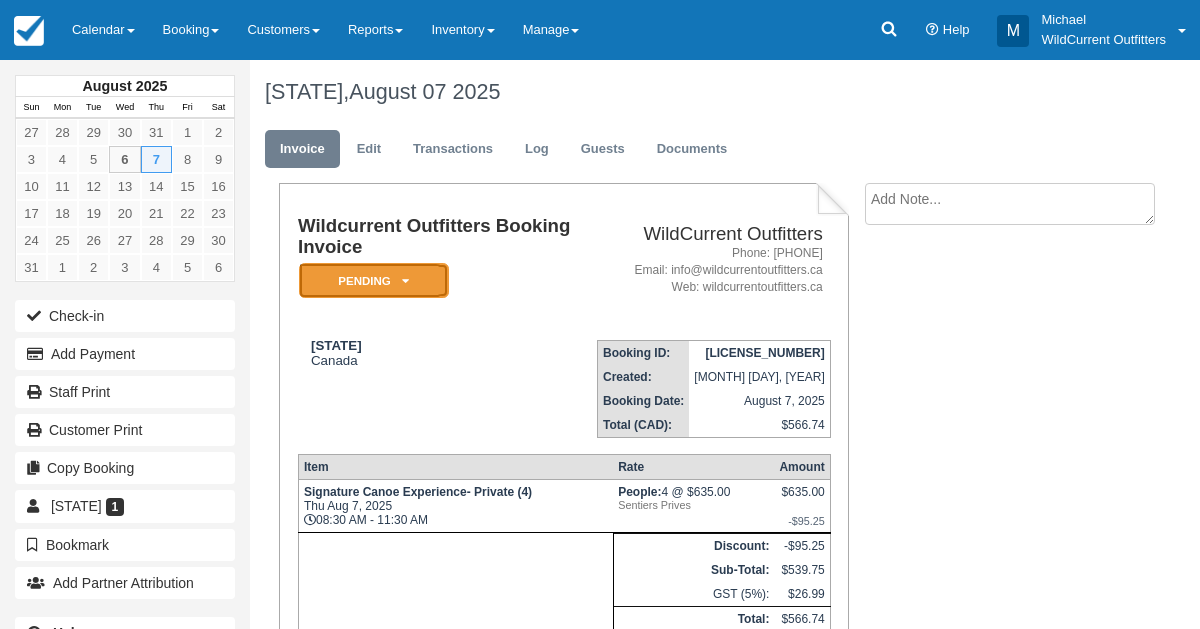 click on "Pending" at bounding box center [374, 280] 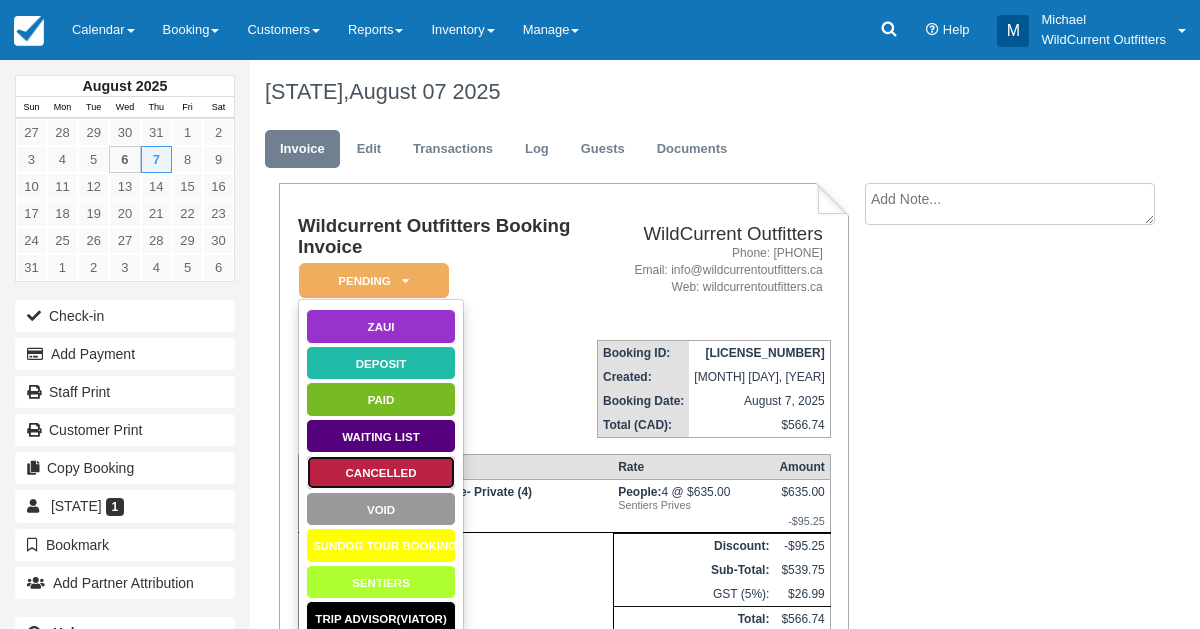 click on "Cancelled" at bounding box center (381, 472) 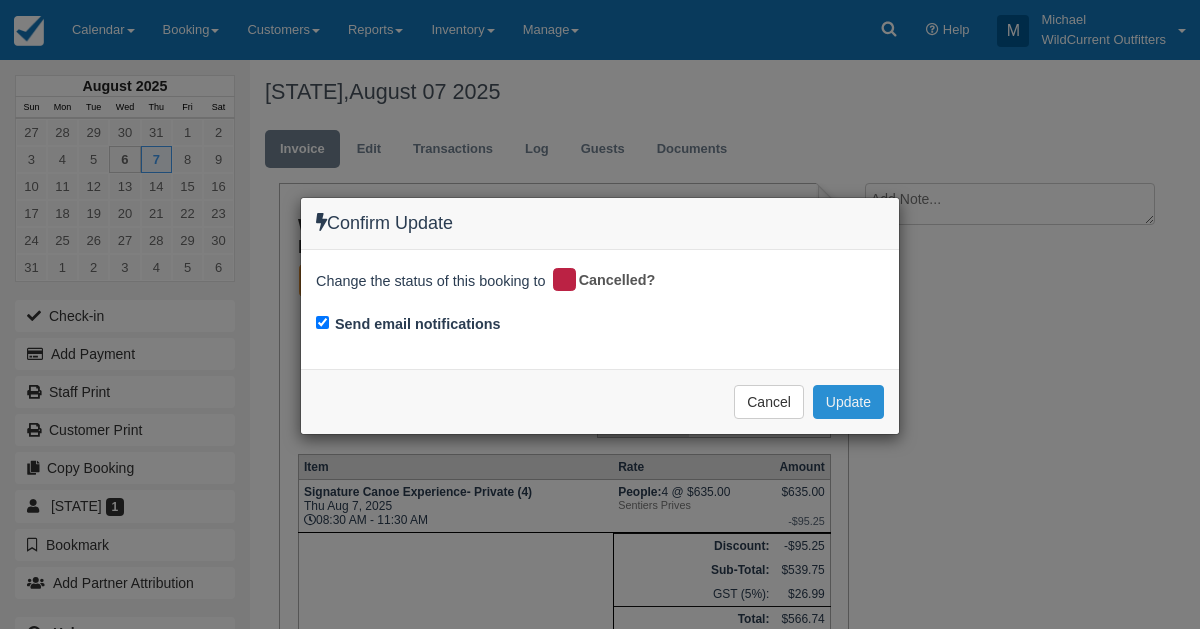 click on "Update" at bounding box center (848, 402) 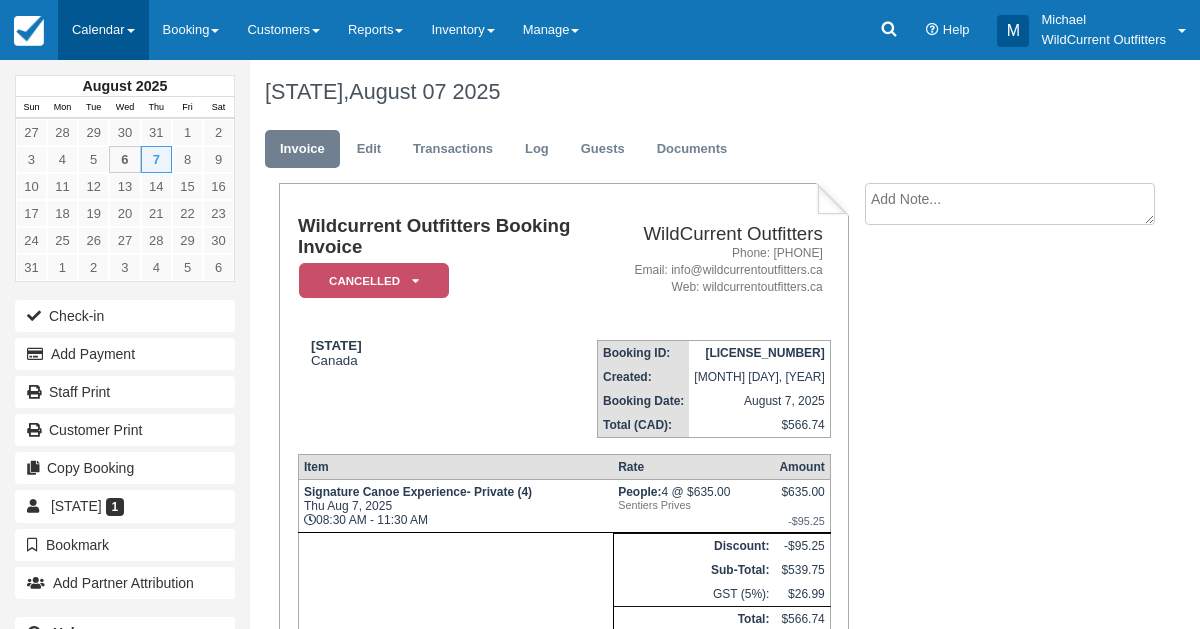 click on "Calendar" at bounding box center (103, 30) 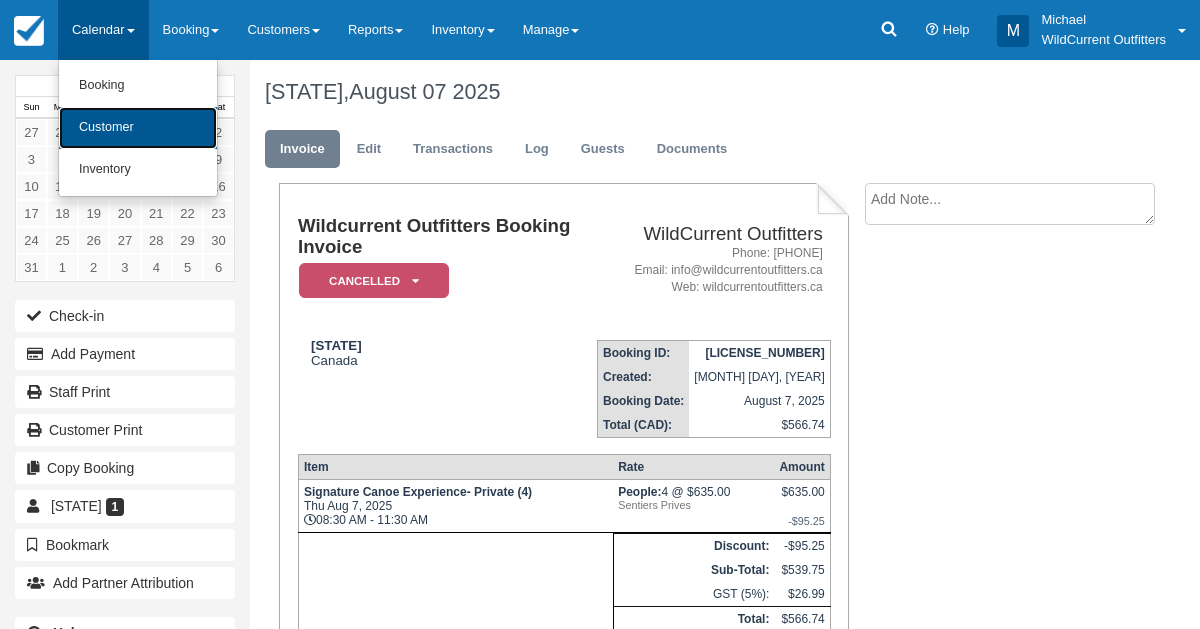 click on "Customer" at bounding box center (138, 128) 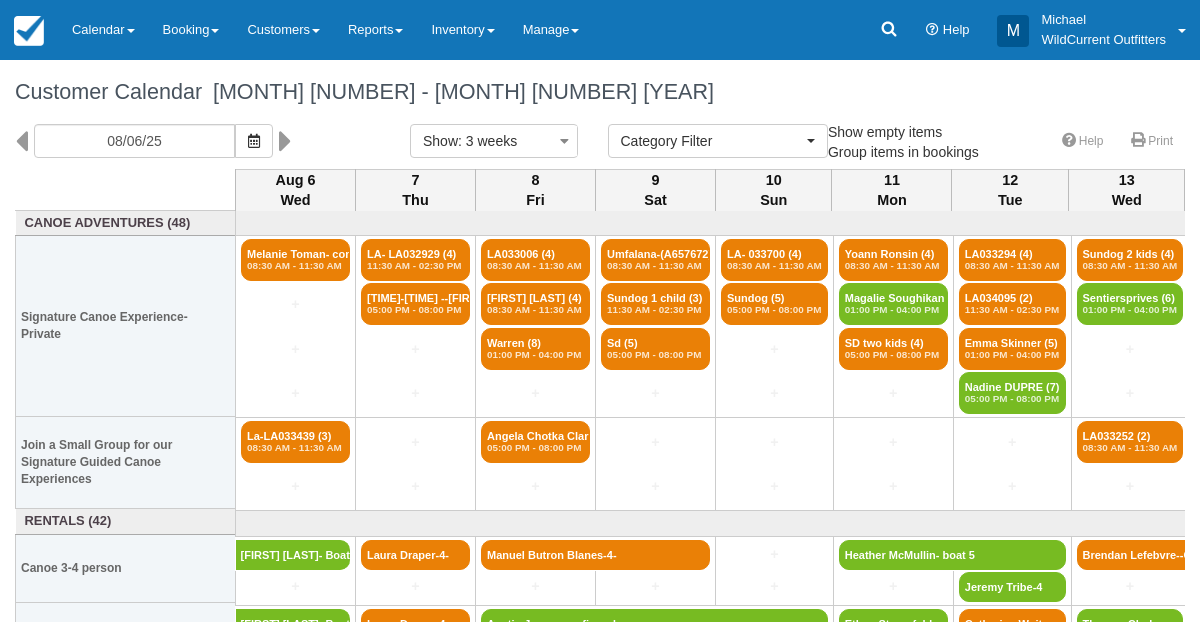 select 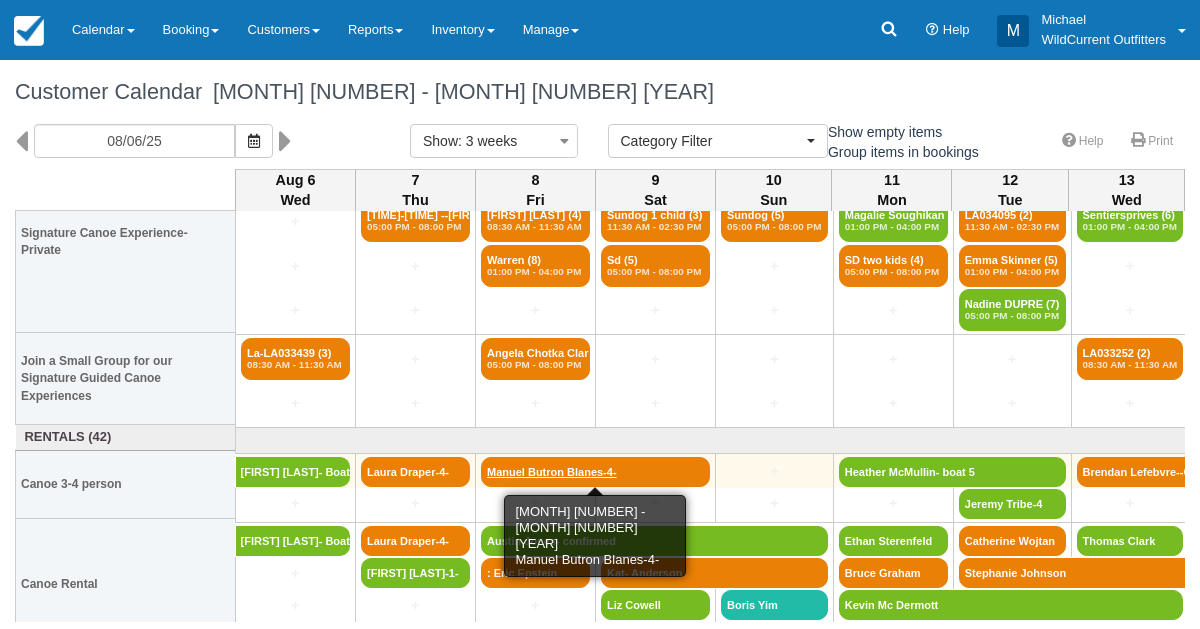 scroll, scrollTop: 0, scrollLeft: 0, axis: both 